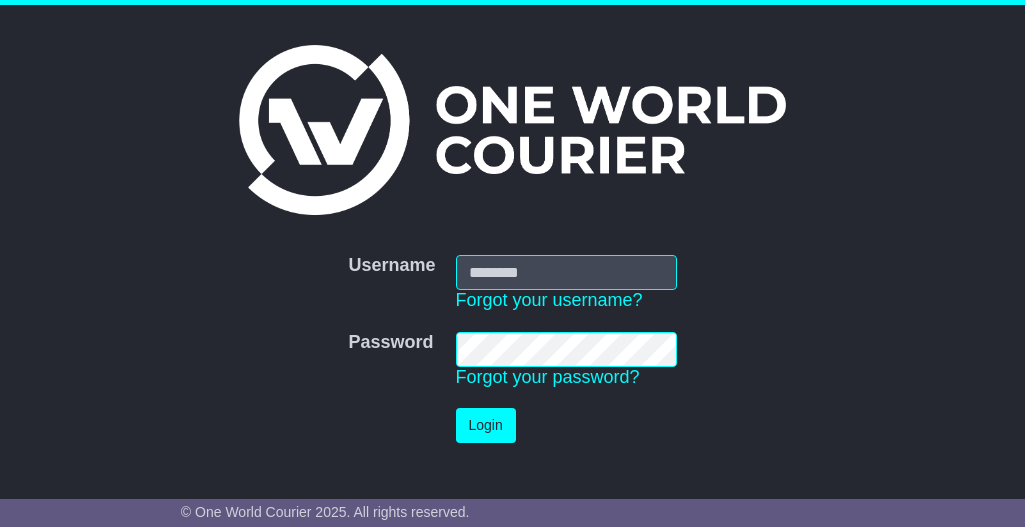 scroll, scrollTop: 0, scrollLeft: 0, axis: both 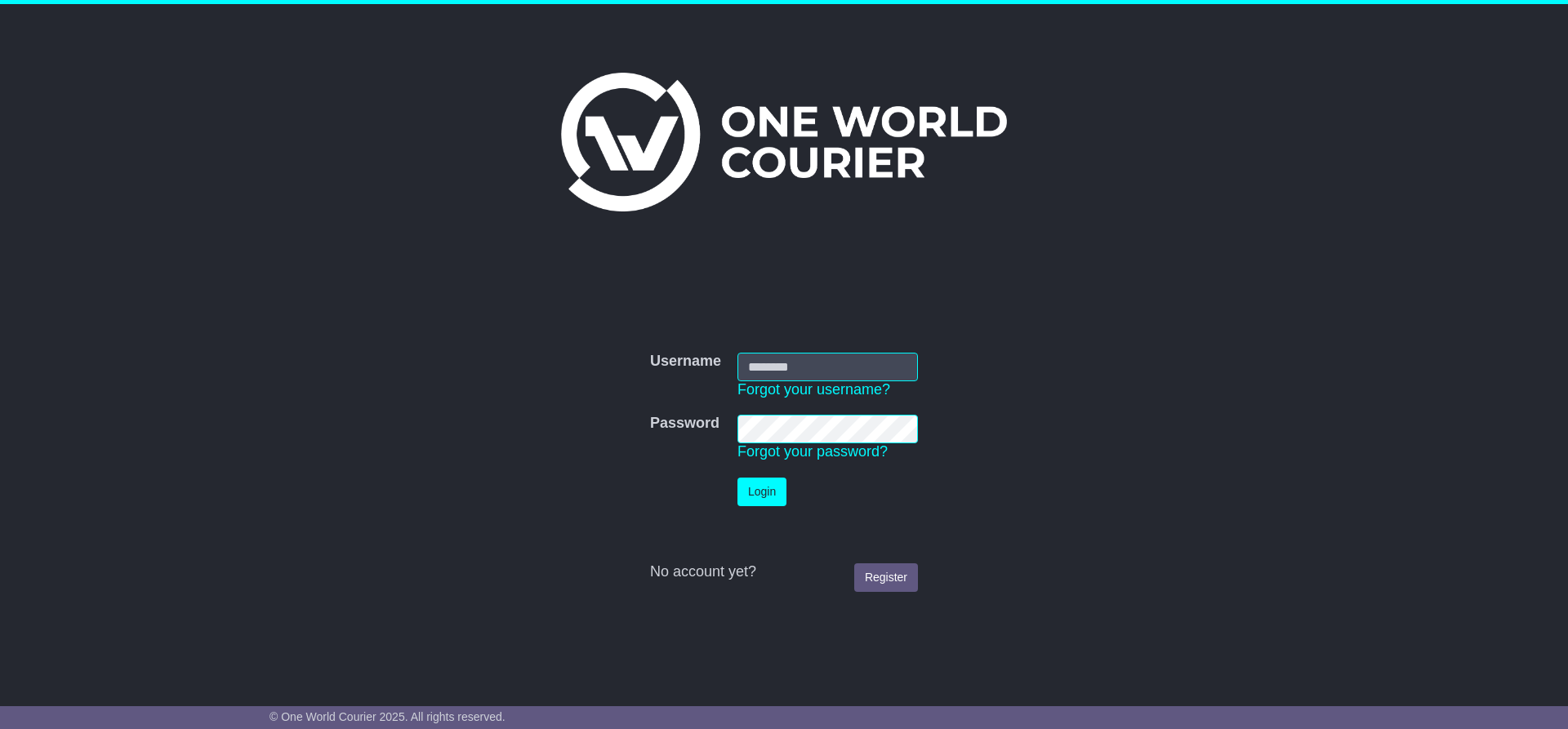 type on "**********" 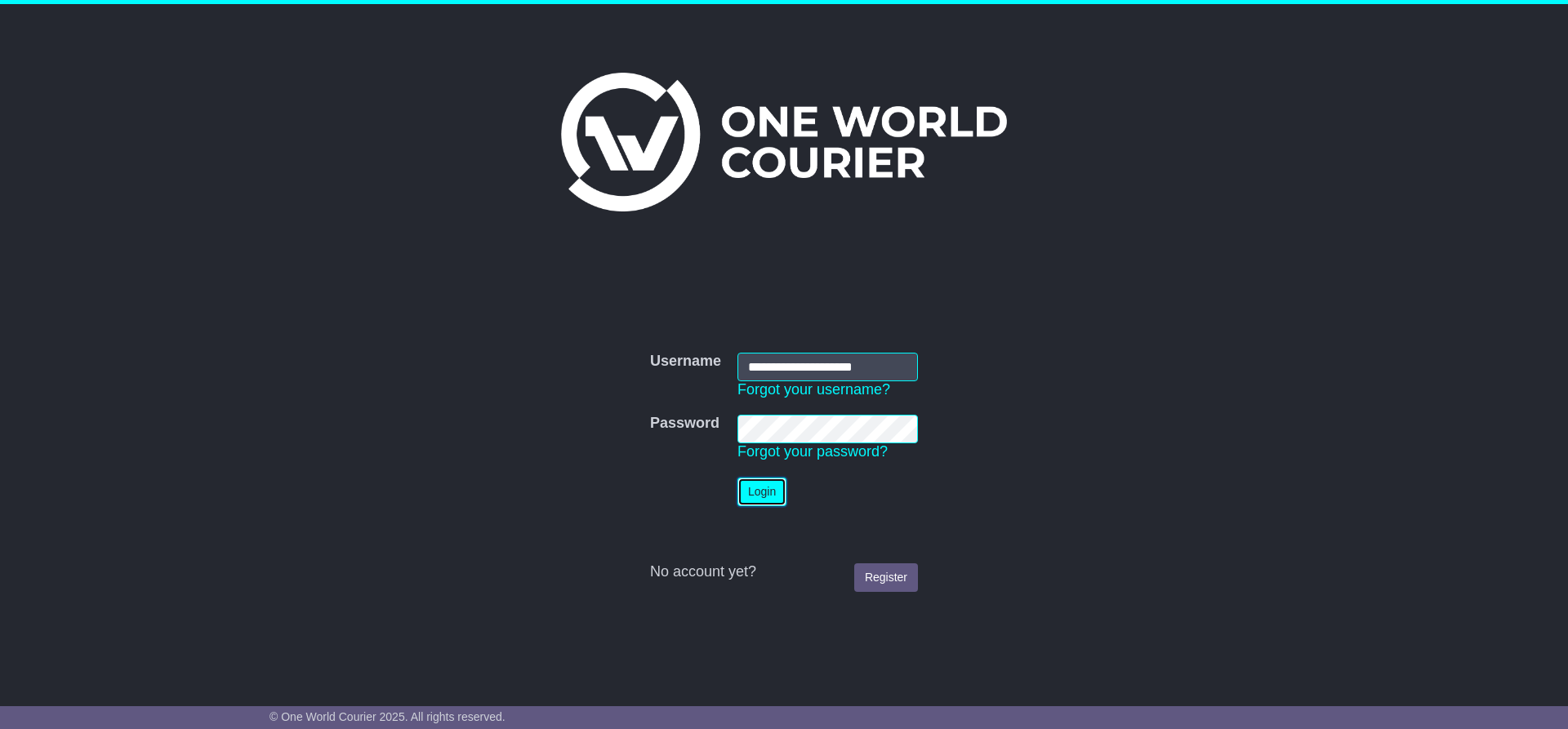 click on "Login" at bounding box center [762, 491] 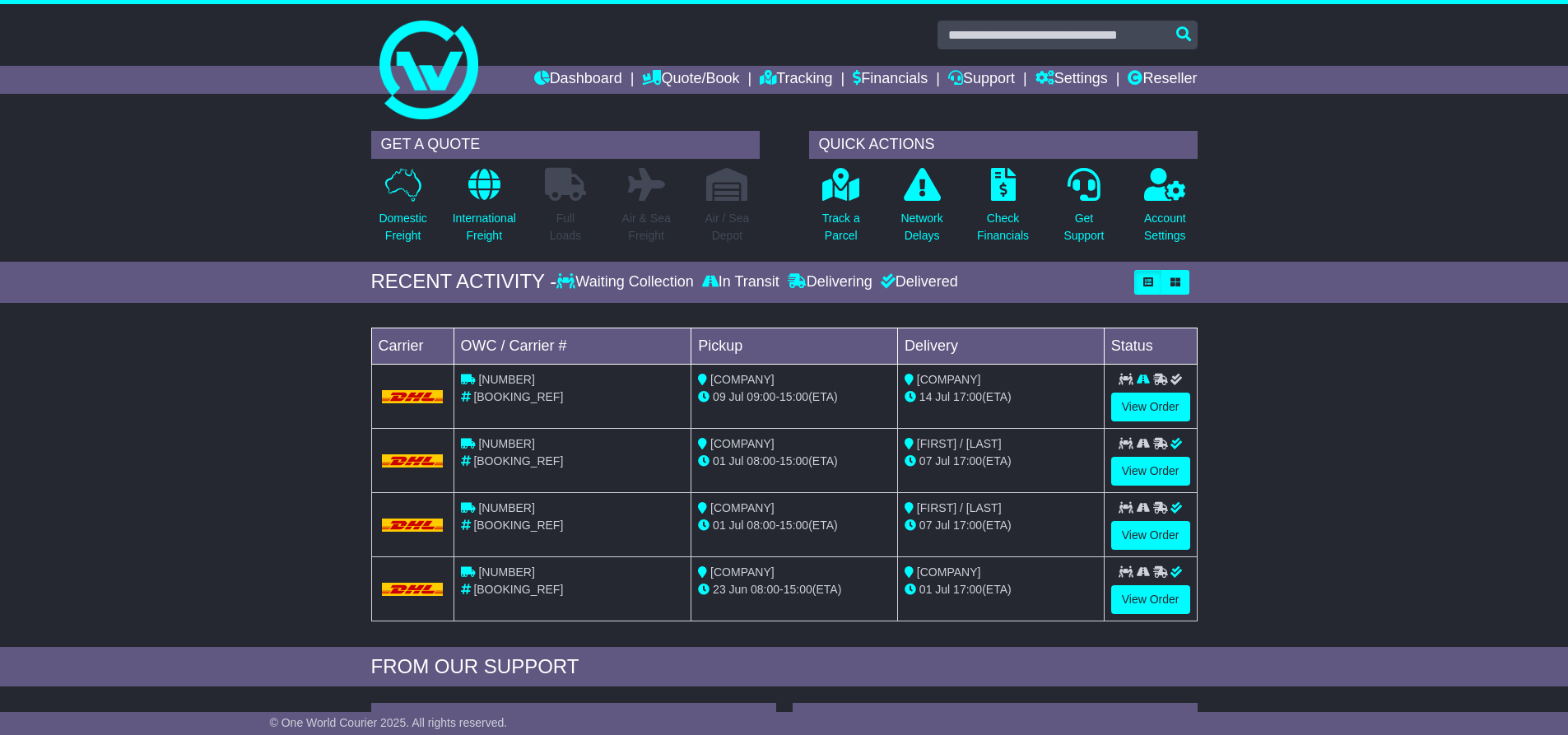 scroll, scrollTop: 0, scrollLeft: 0, axis: both 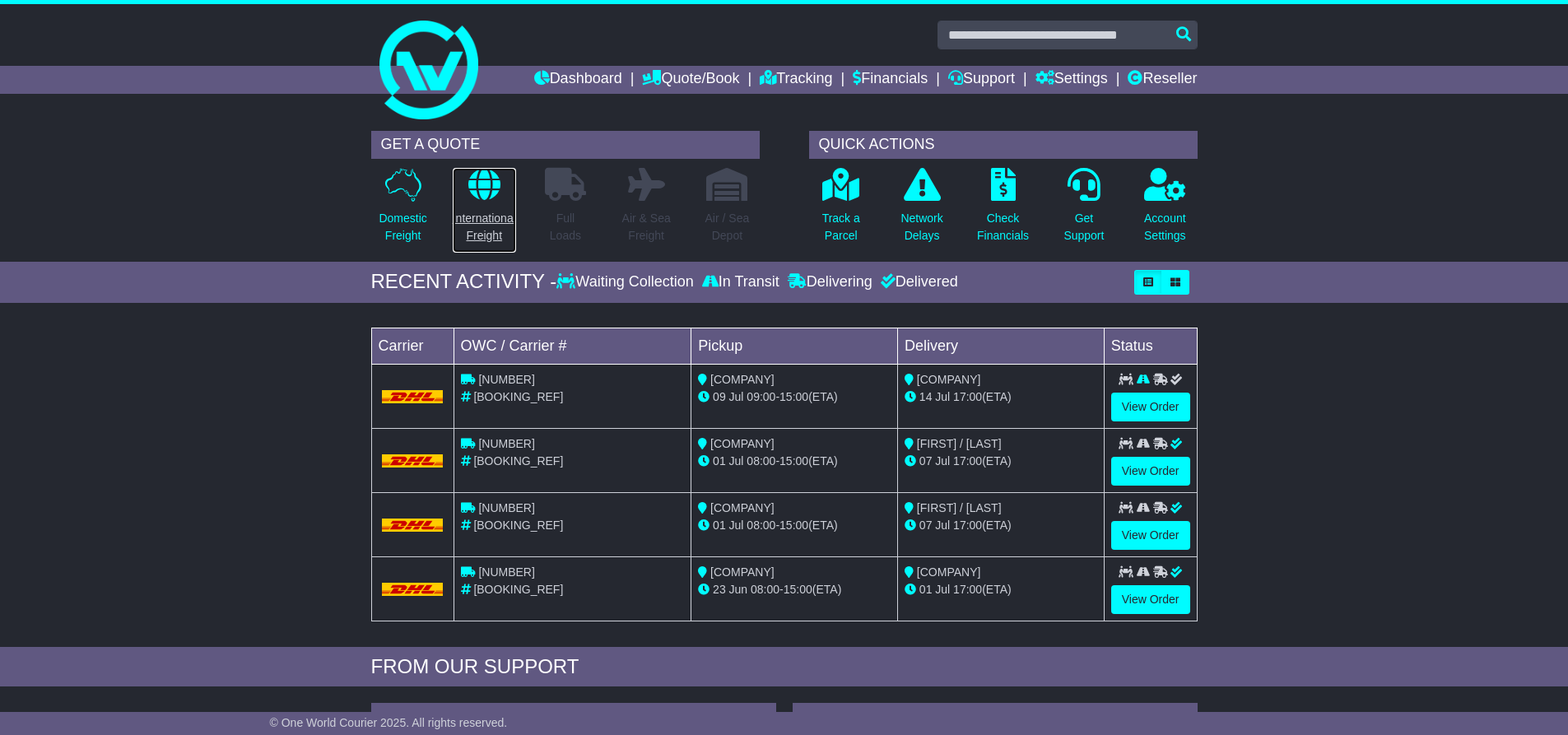 click on "International Freight" at bounding box center (484, 227) 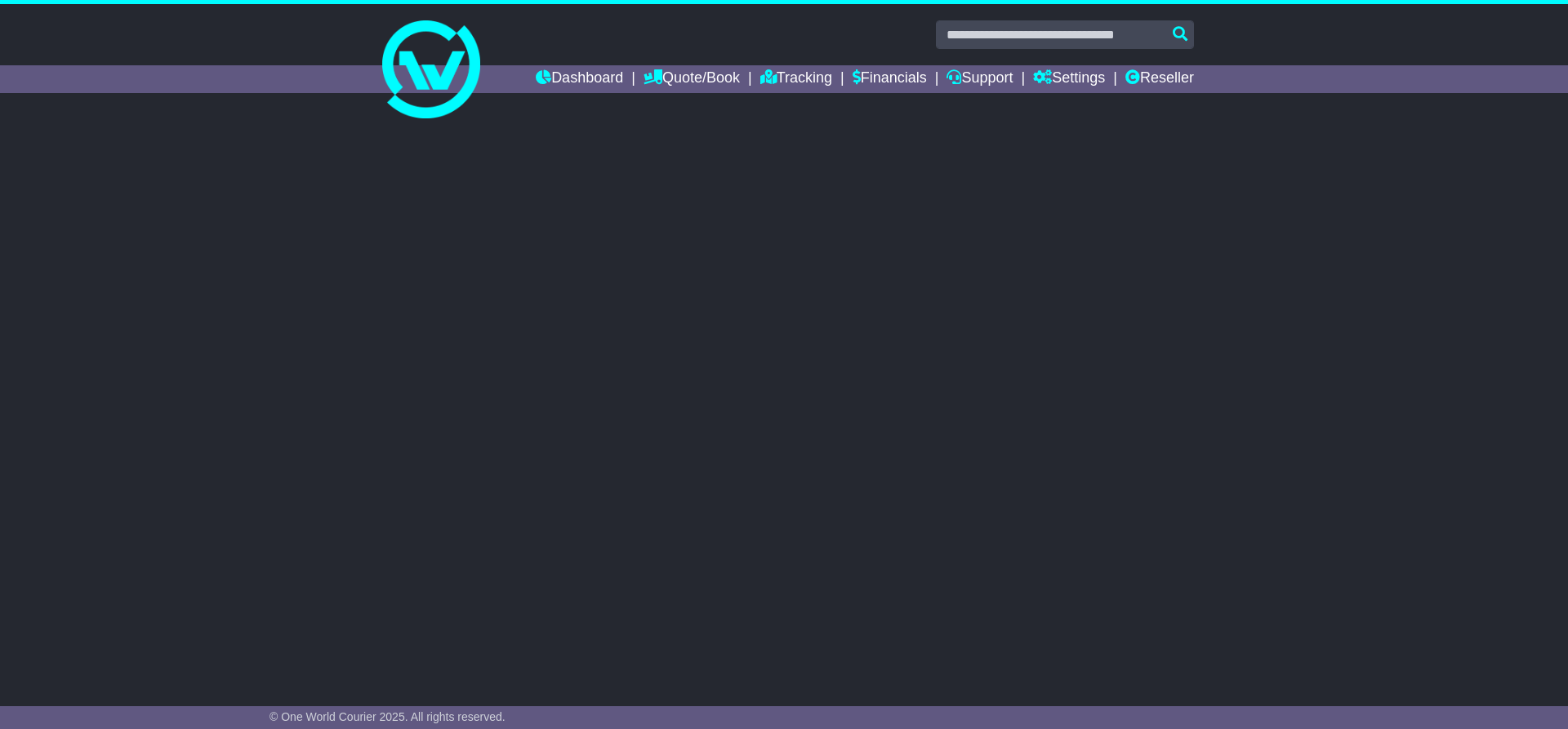 scroll, scrollTop: 0, scrollLeft: 0, axis: both 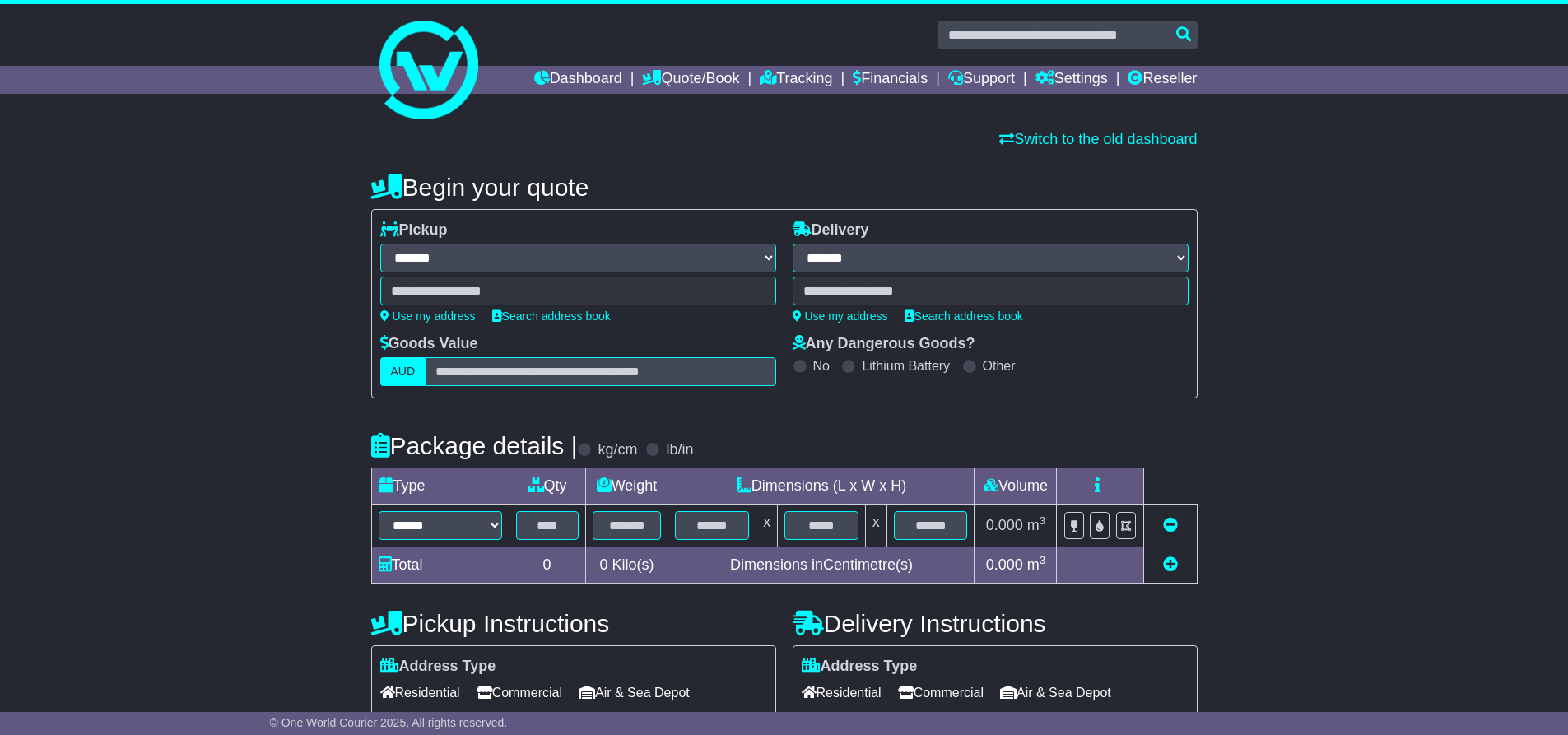 click on "**********" at bounding box center [784, 514] 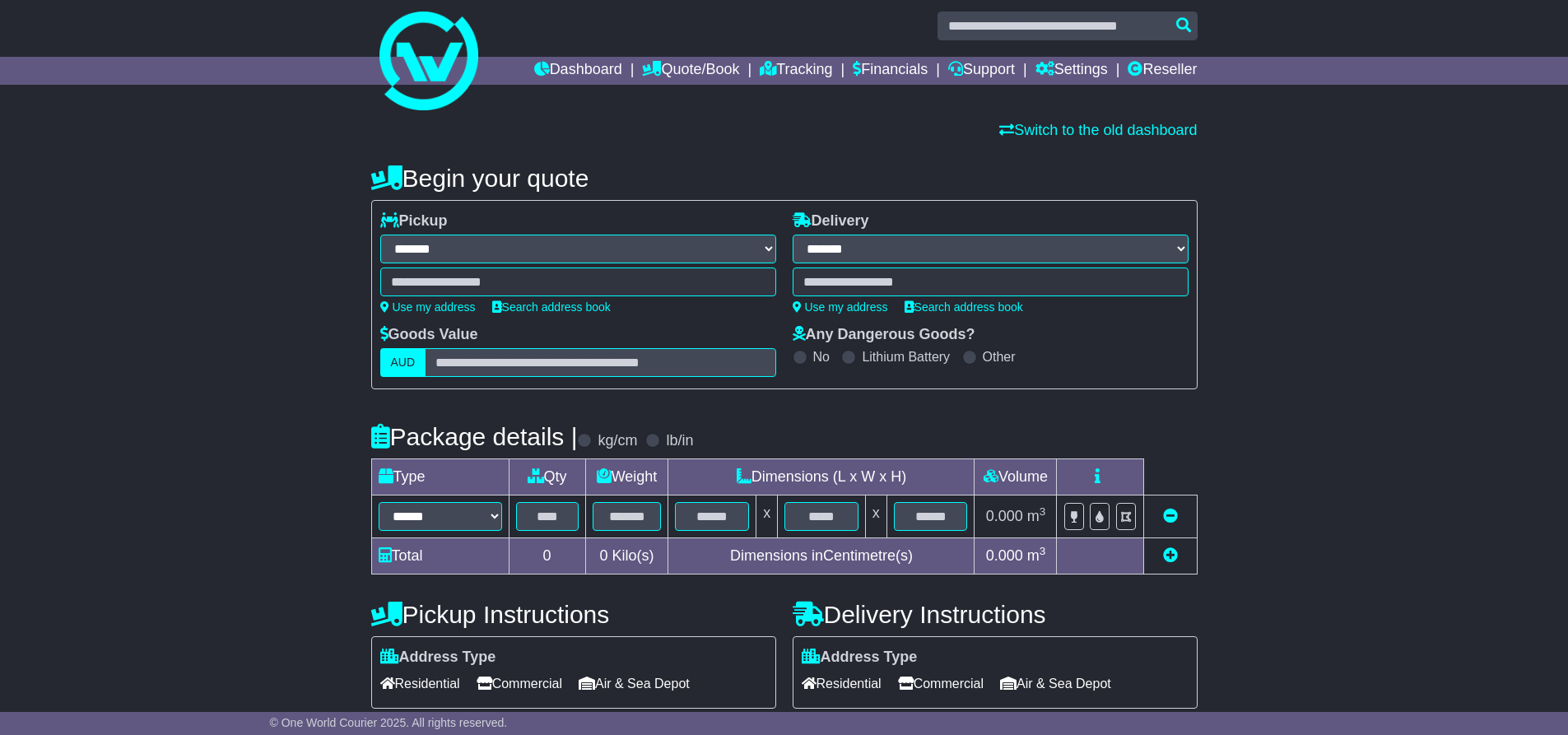 scroll, scrollTop: 0, scrollLeft: 0, axis: both 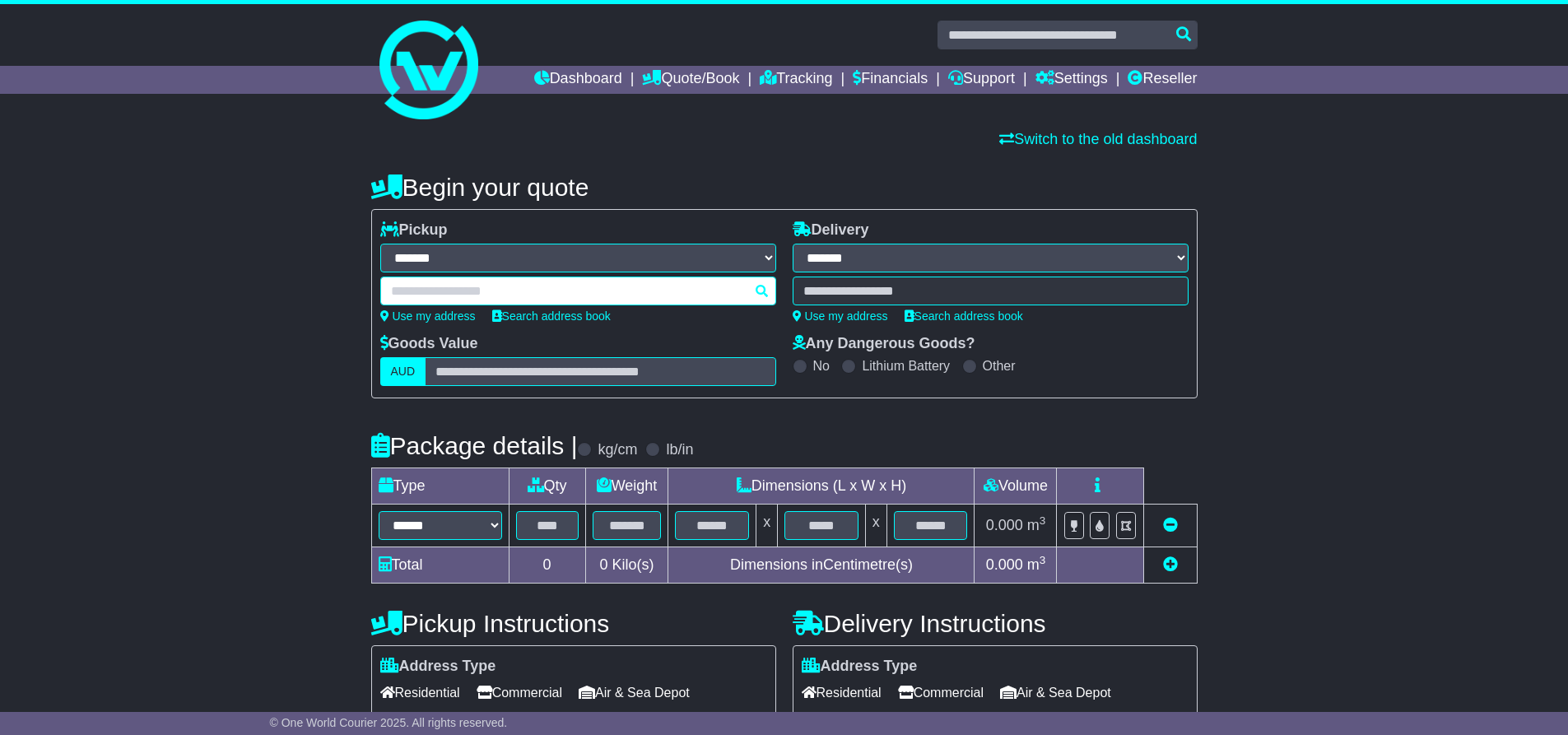 click at bounding box center (578, 291) 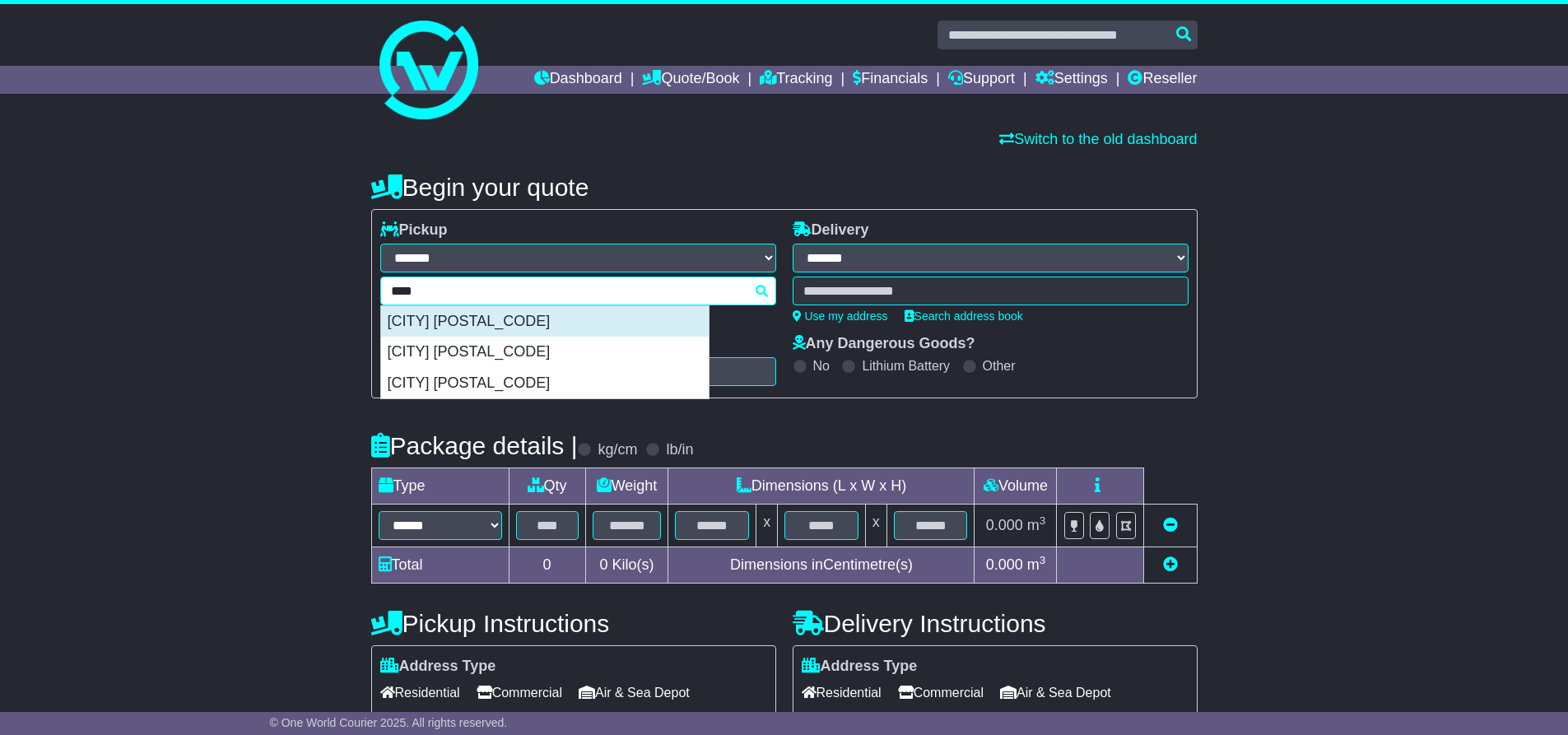 click on "[CITY] [POSTAL_CODE]" at bounding box center (545, 322) 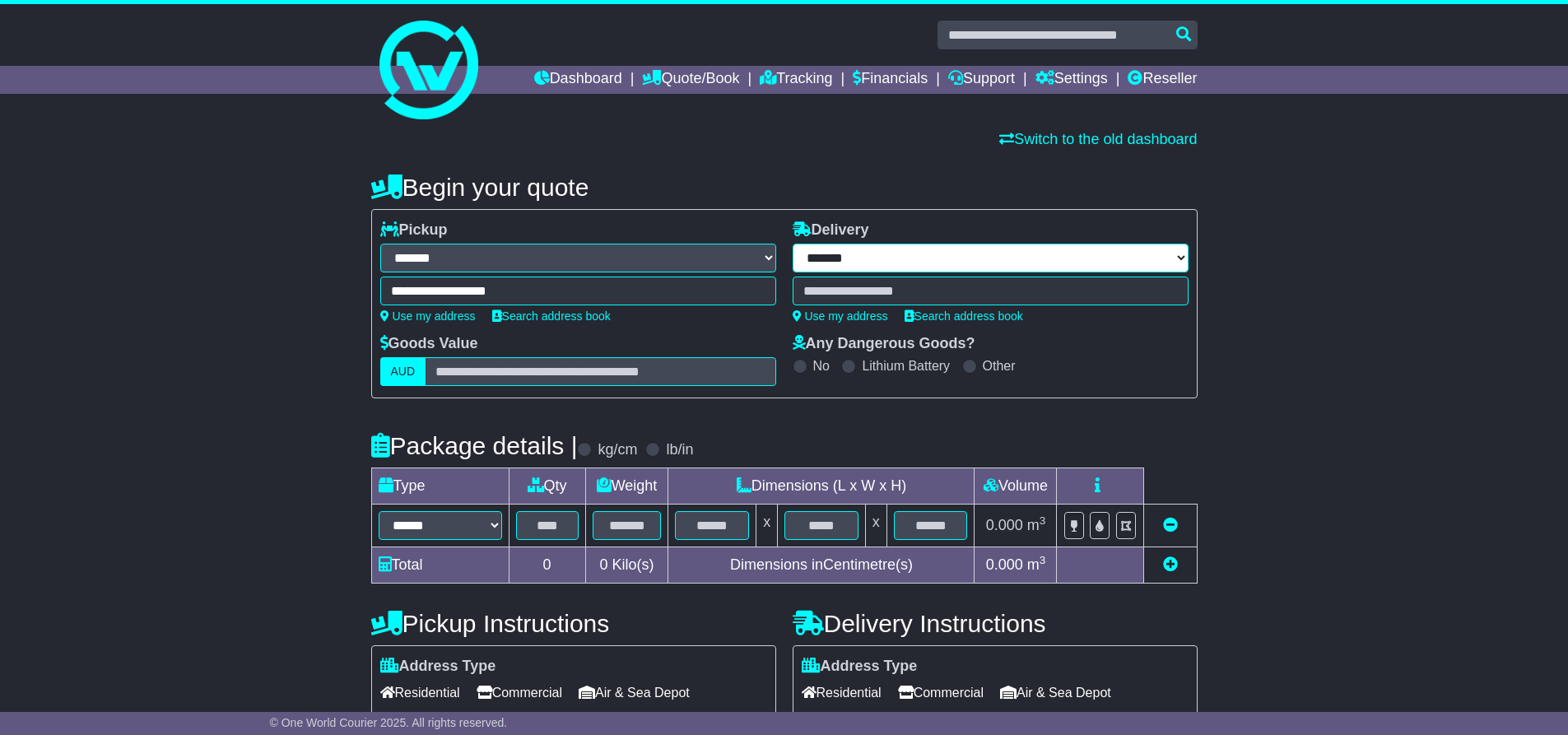 click on "**********" at bounding box center [578, 258] 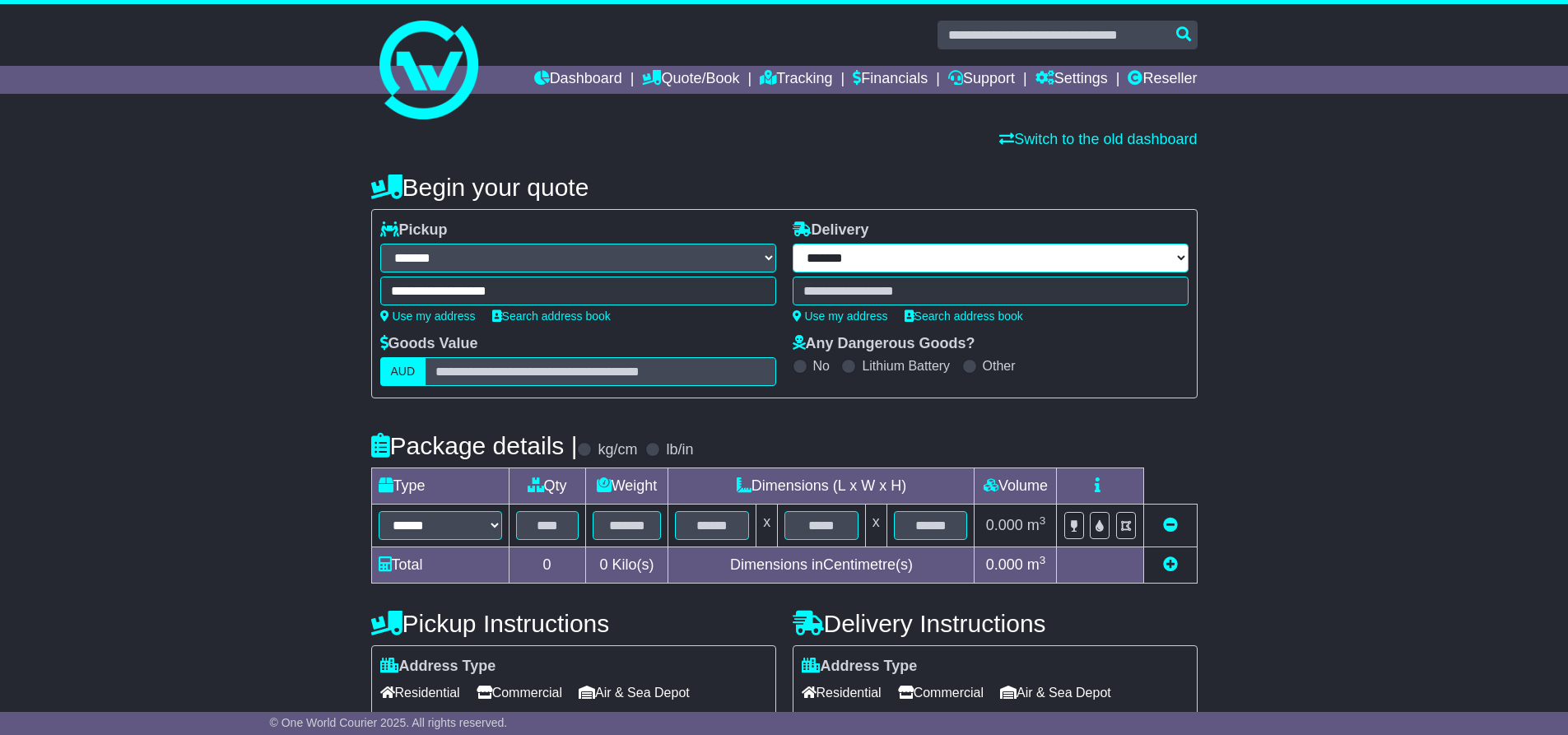 select on "***" 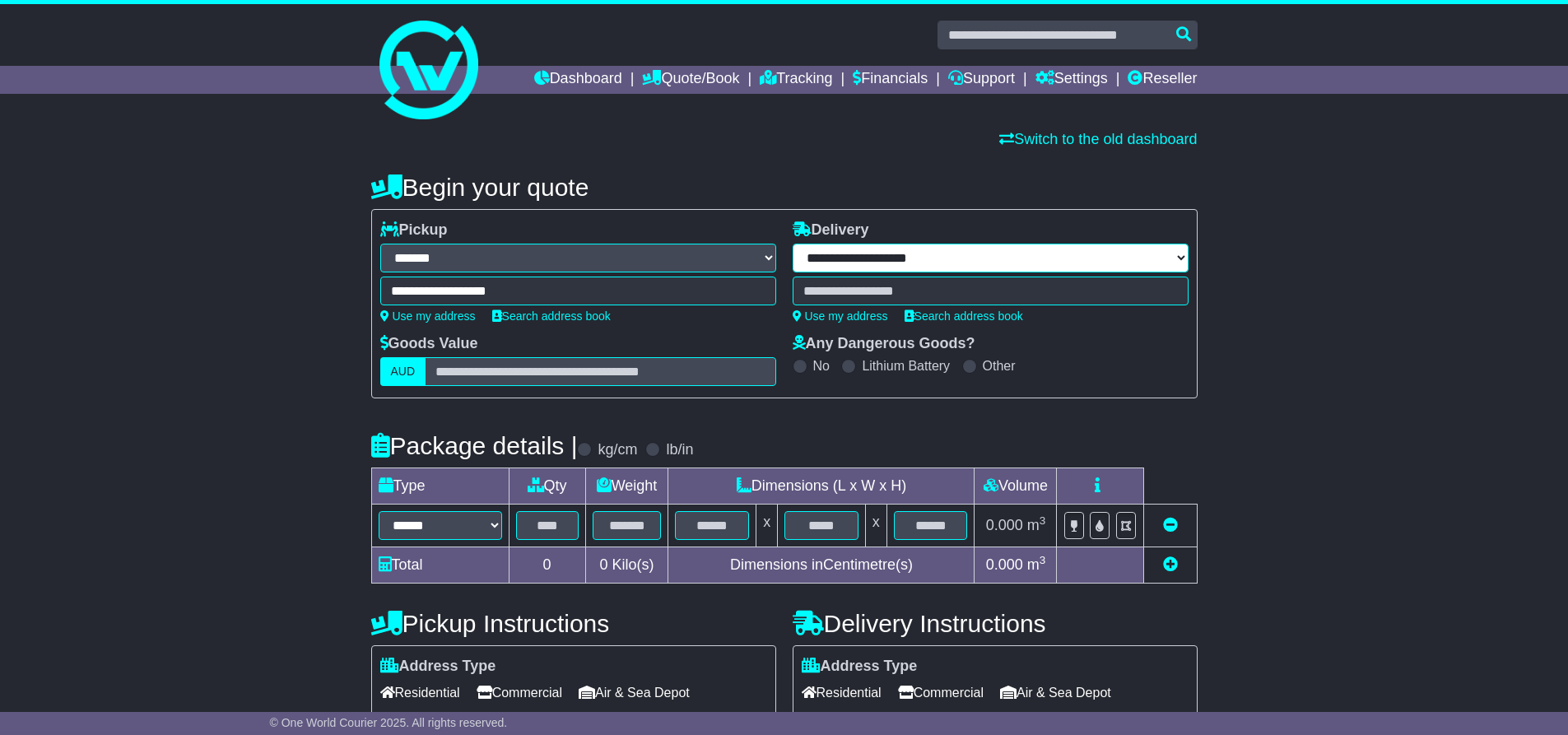 click on "**********" at bounding box center (578, 258) 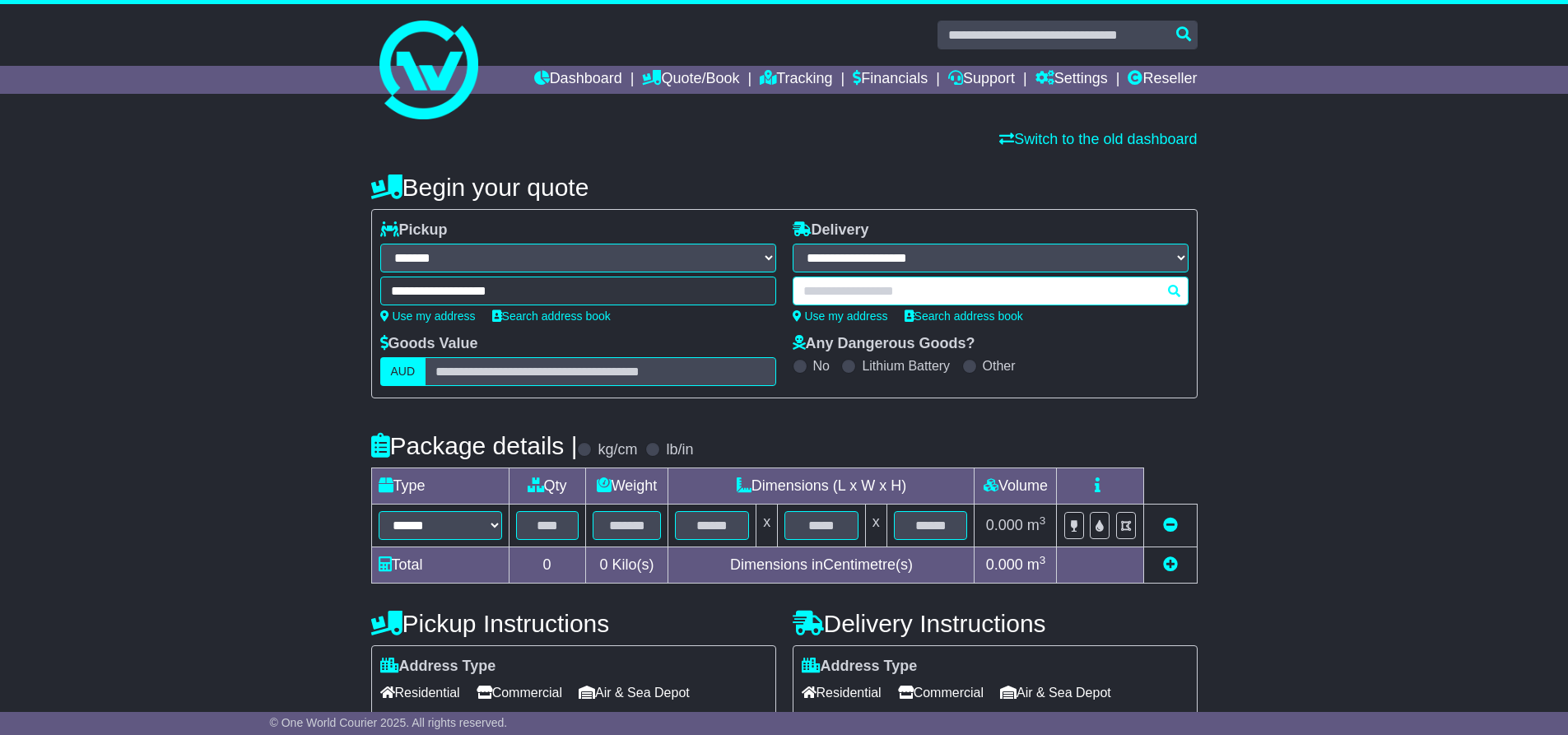 click at bounding box center [578, 291] 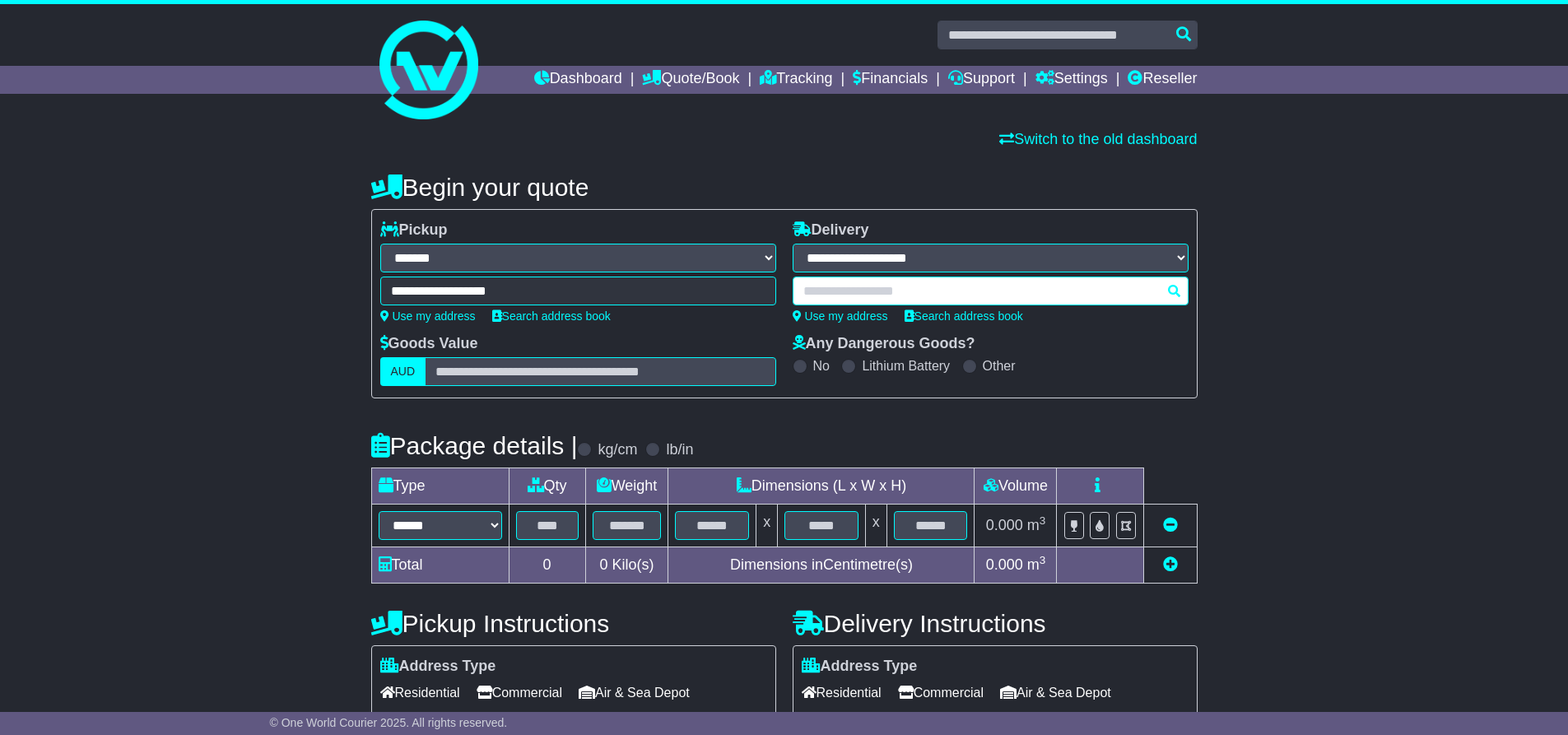 click at bounding box center (578, 291) 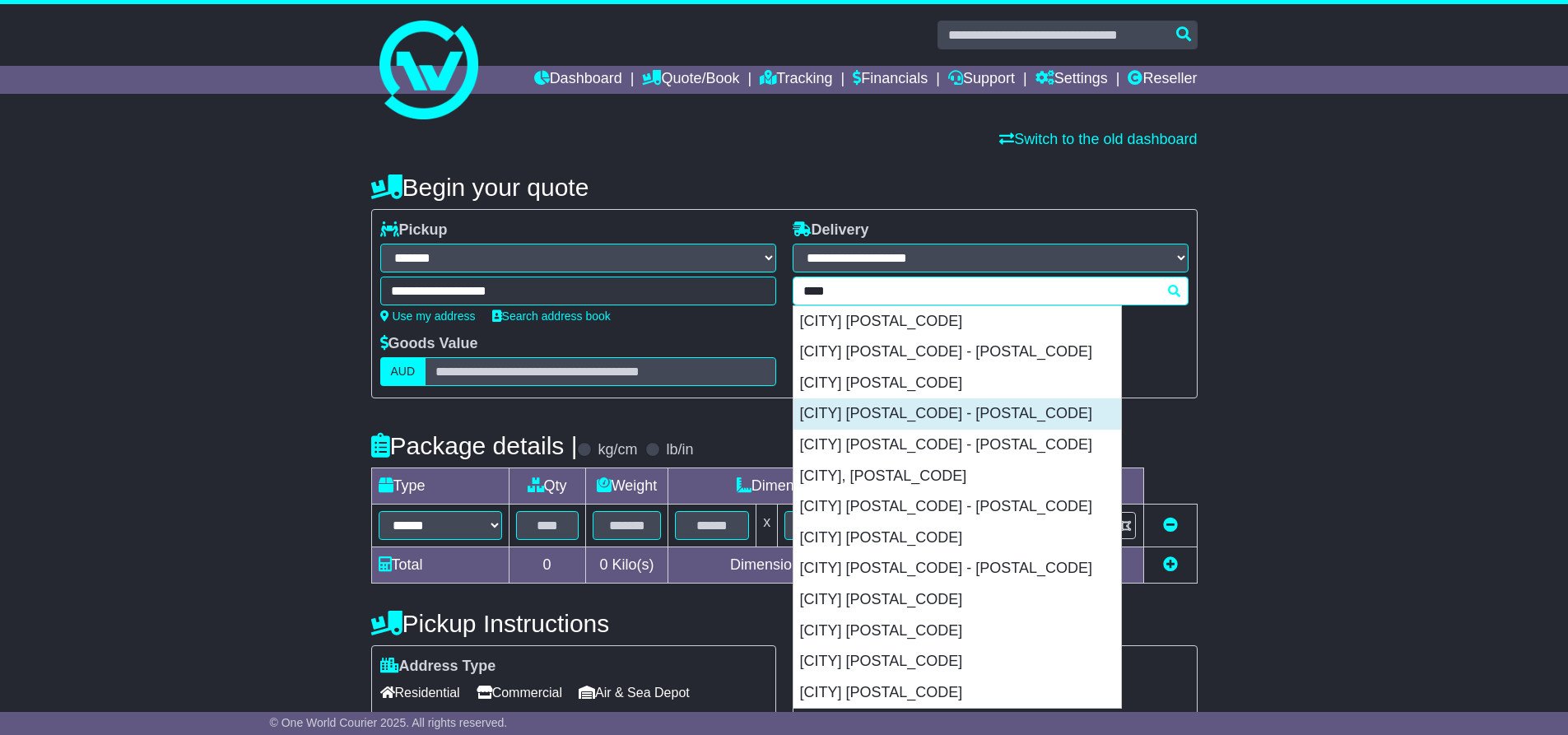 click on "[CITY] [POSTAL_CODE] - [POSTAL_CODE]" at bounding box center (957, 414) 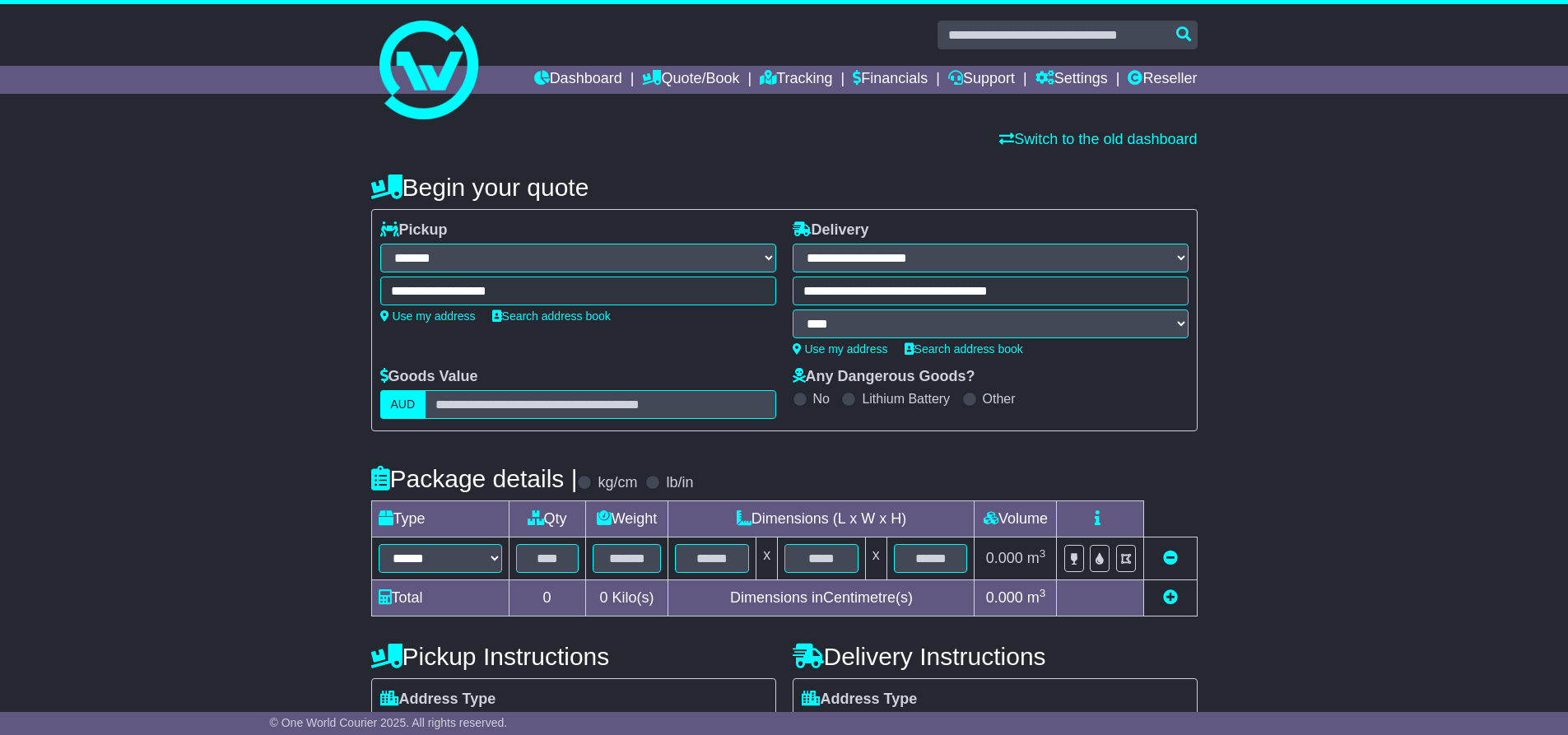 click on "**********" at bounding box center (784, 530) 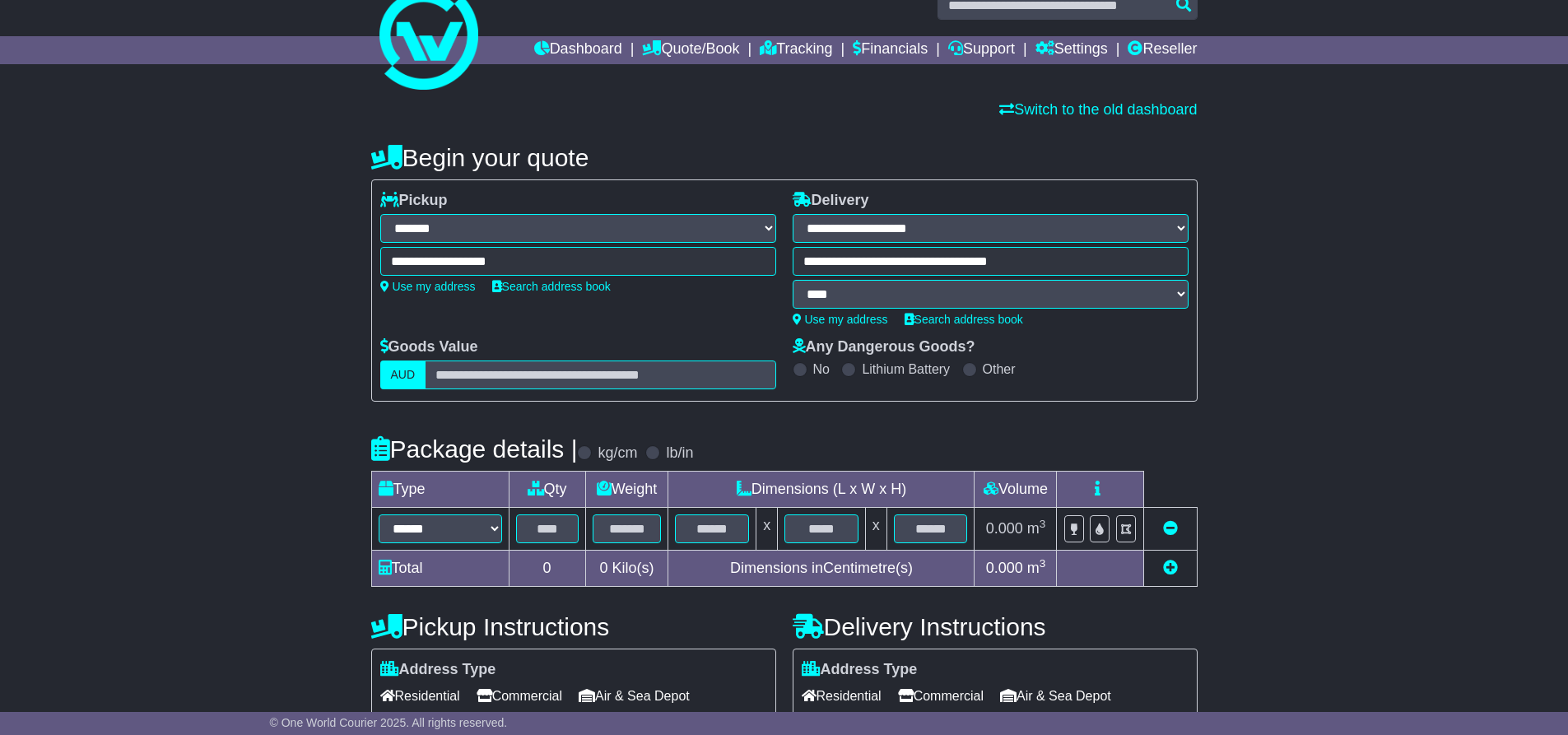 scroll, scrollTop: 33, scrollLeft: 0, axis: vertical 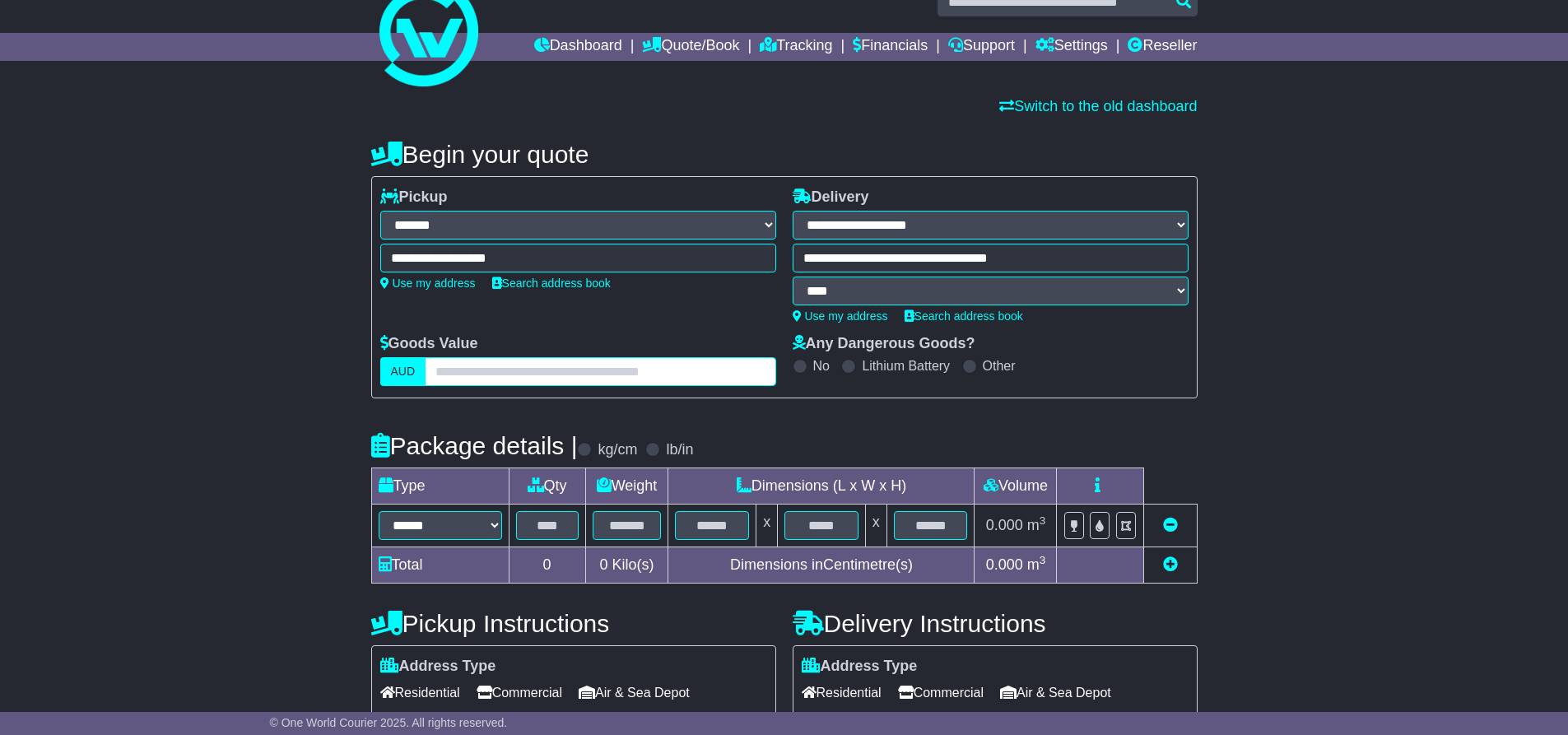 click at bounding box center [600, 371] 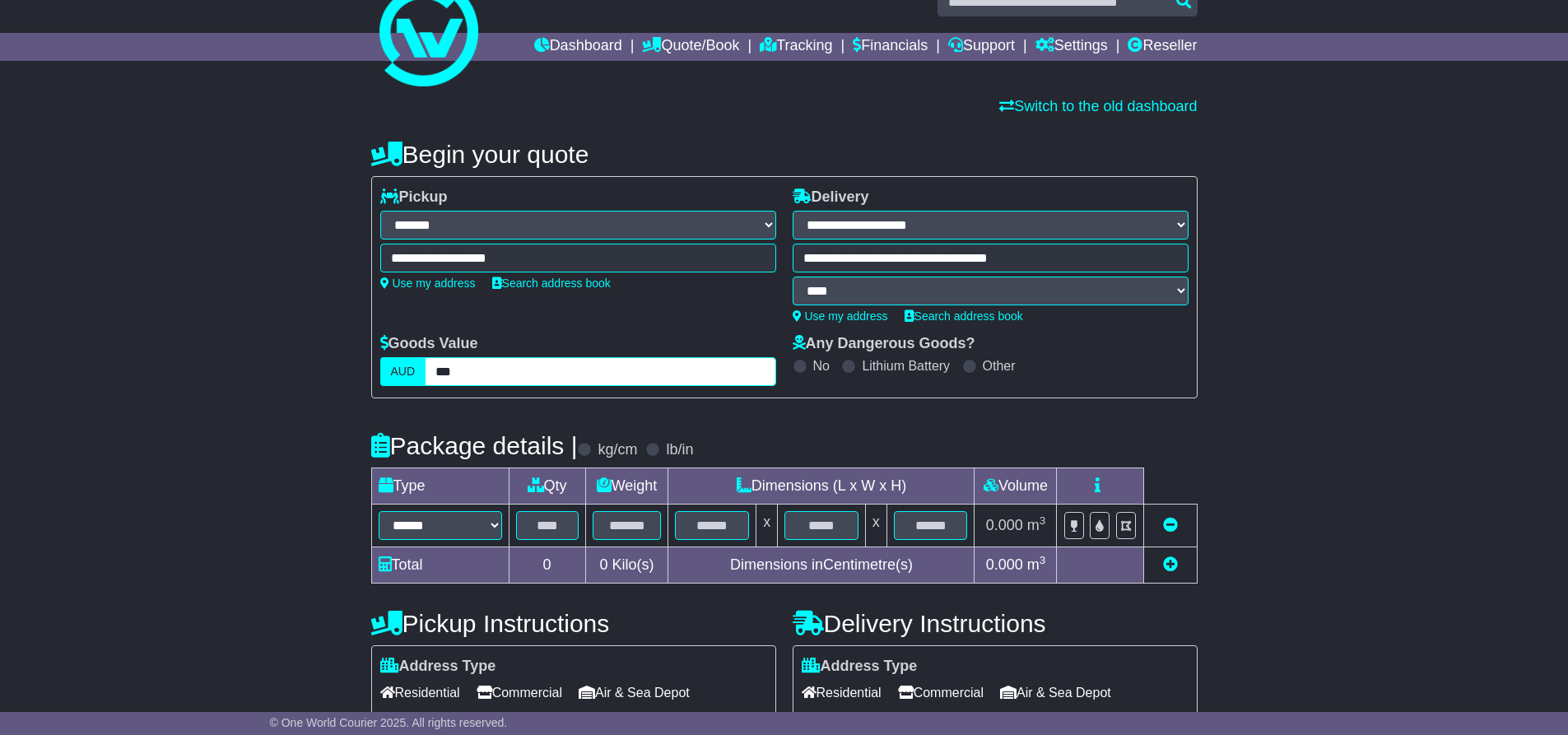 type on "***" 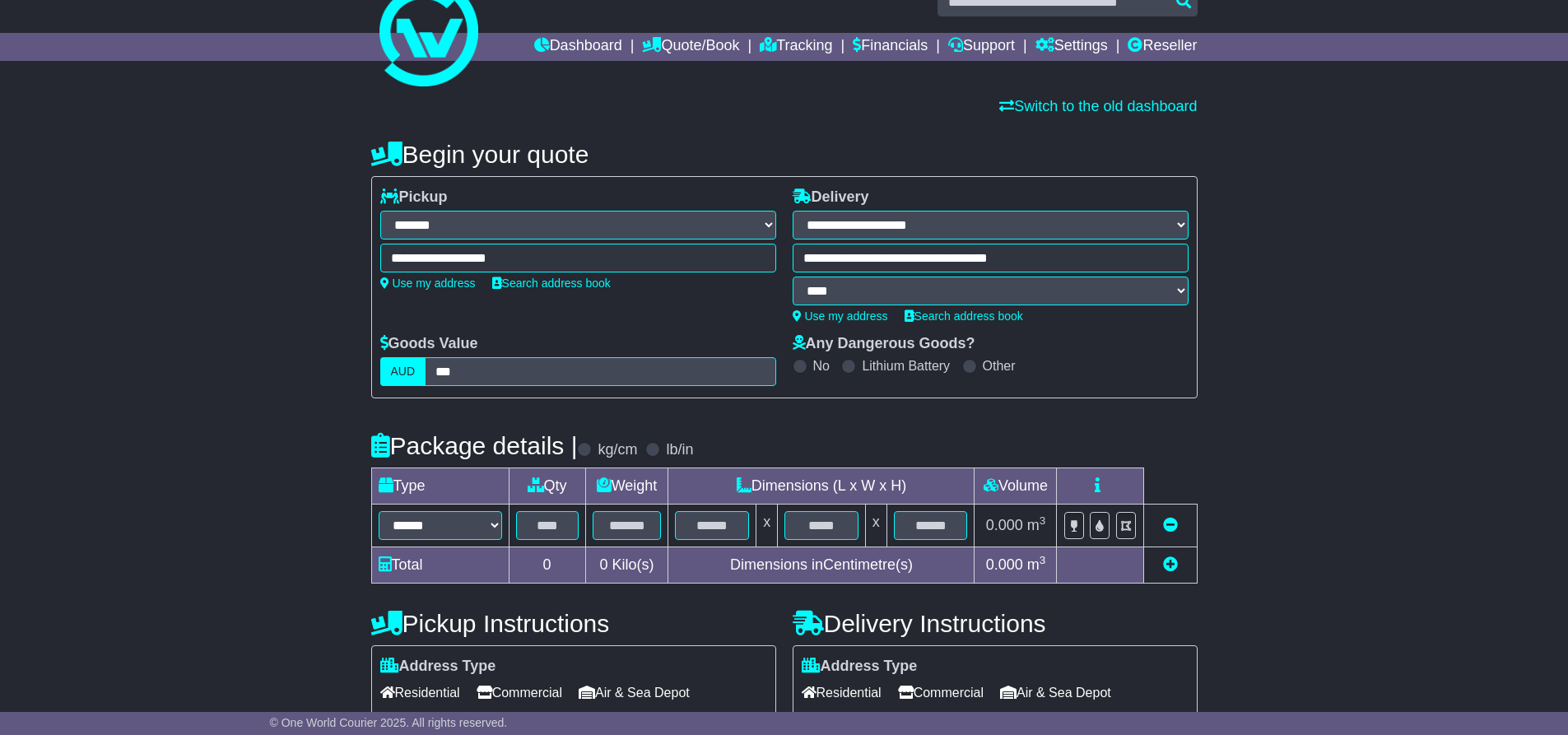 click on "**********" at bounding box center [784, 497] 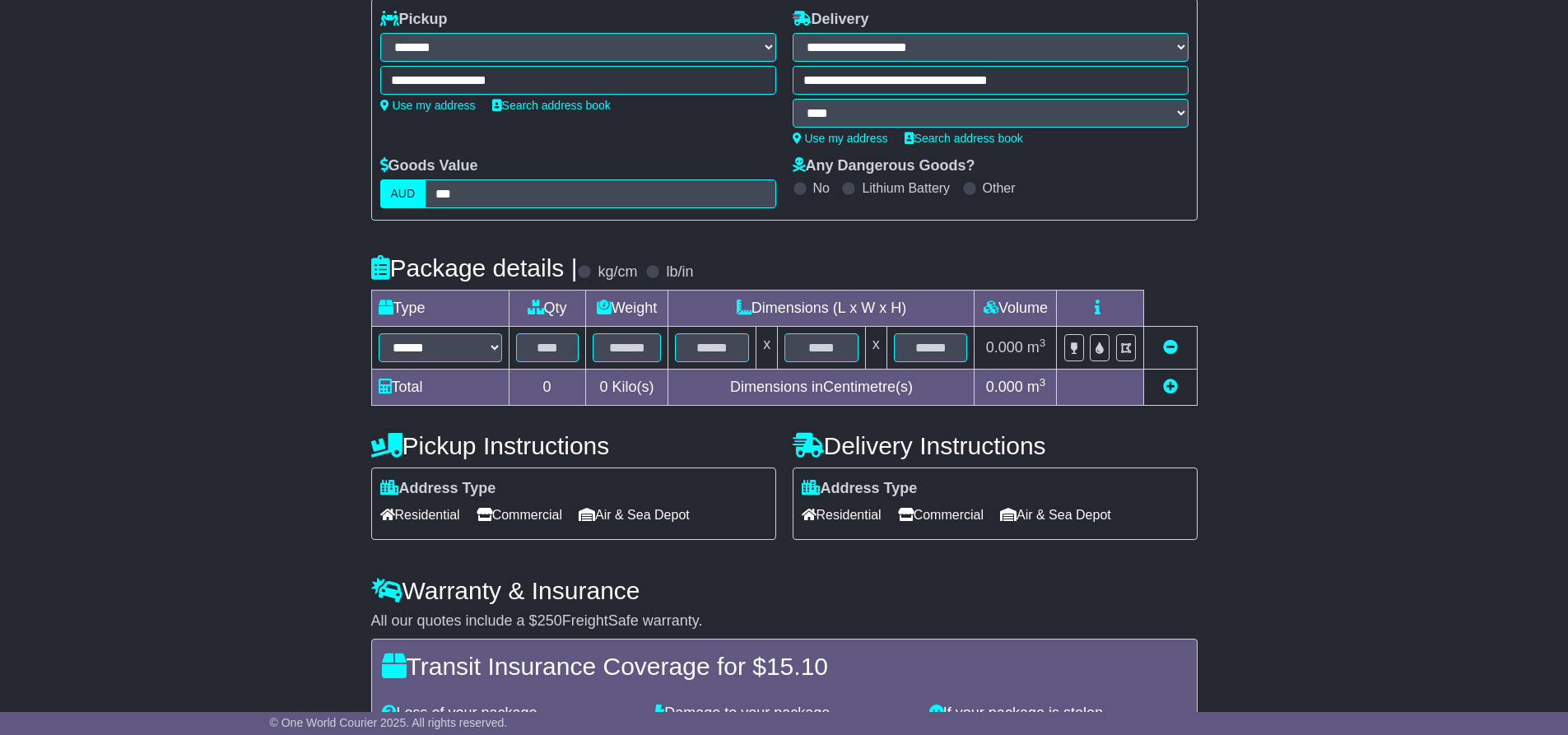 scroll, scrollTop: 267, scrollLeft: 0, axis: vertical 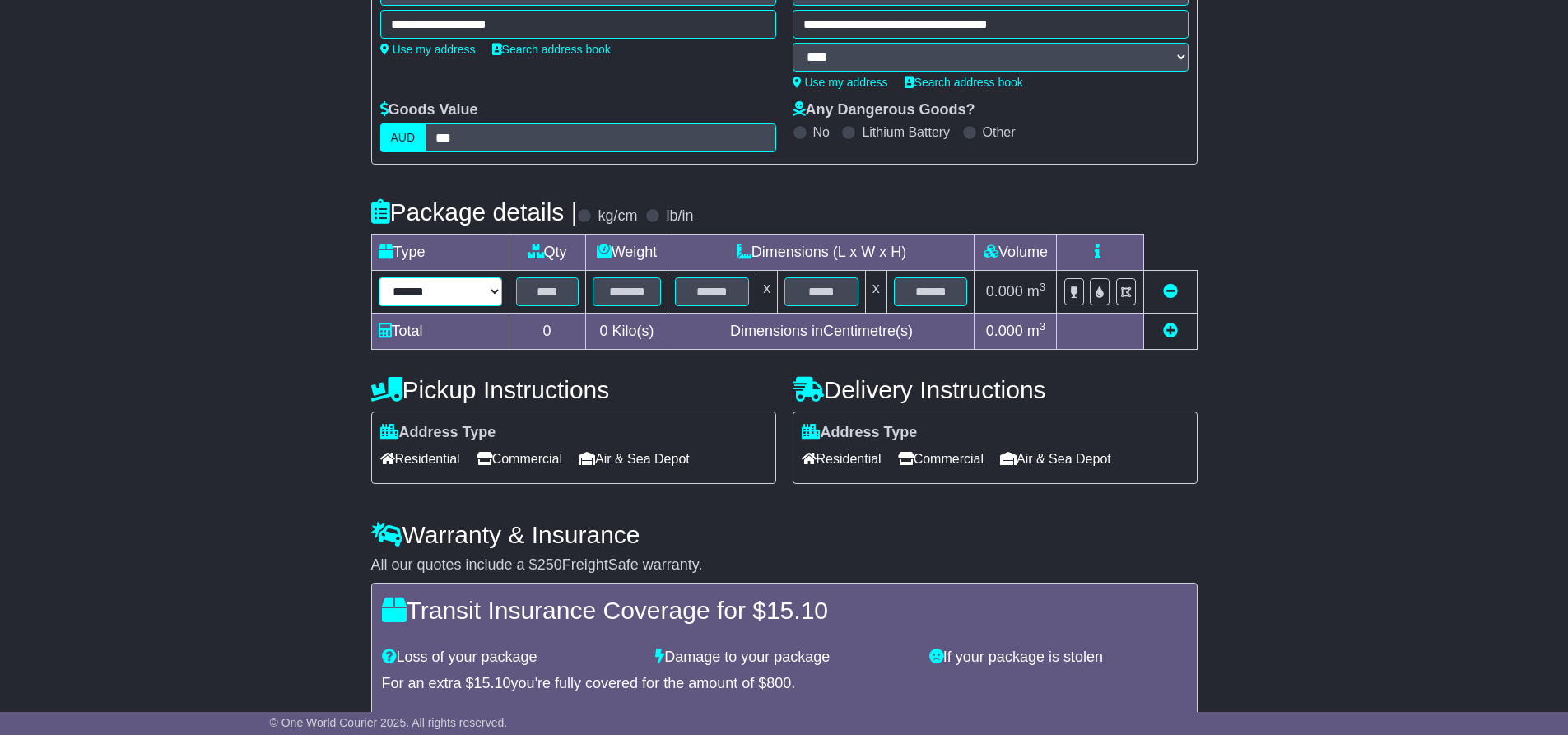 click on "****** ****** *** ******** ***** **** **** ****** *** *******" at bounding box center [440, 291] 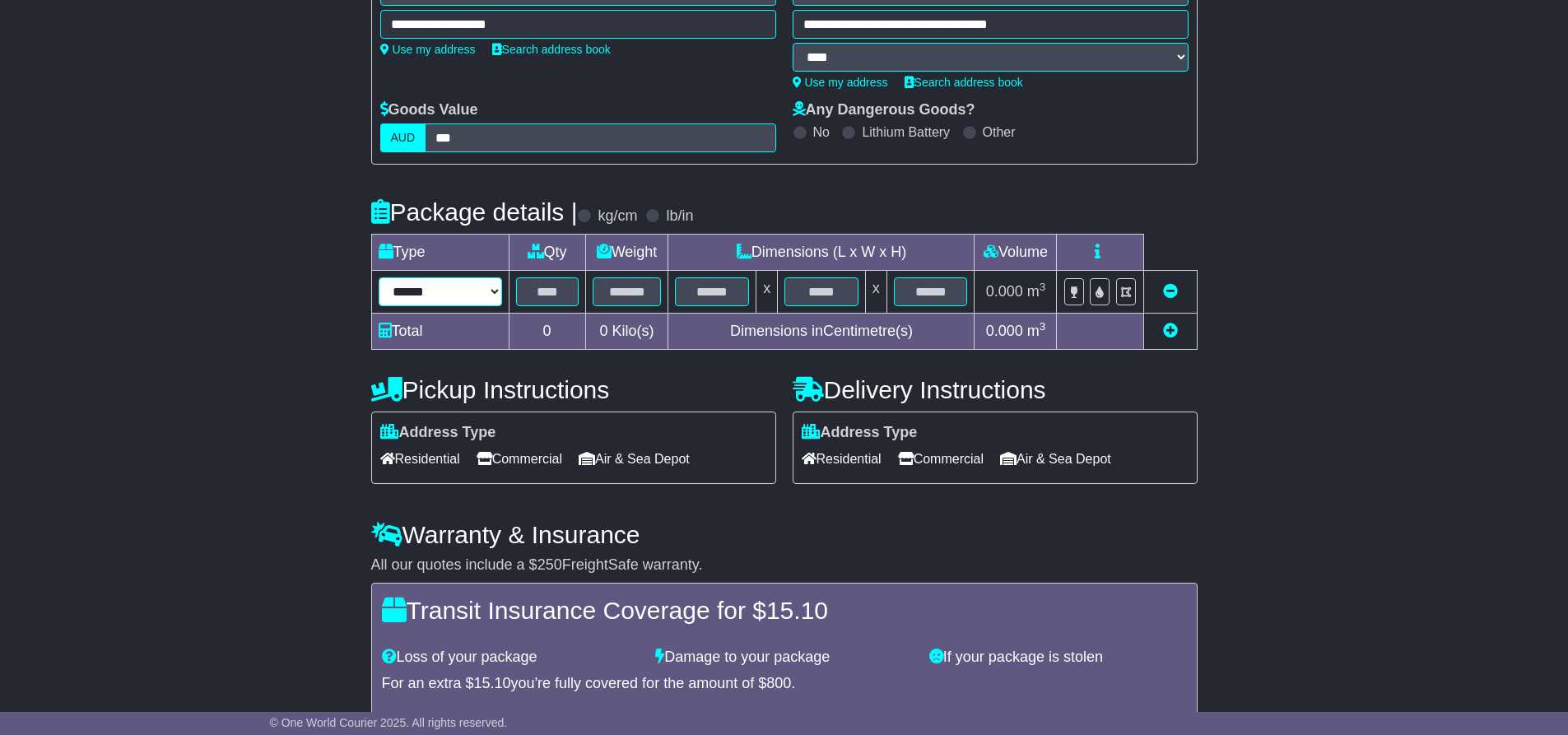 select on "****" 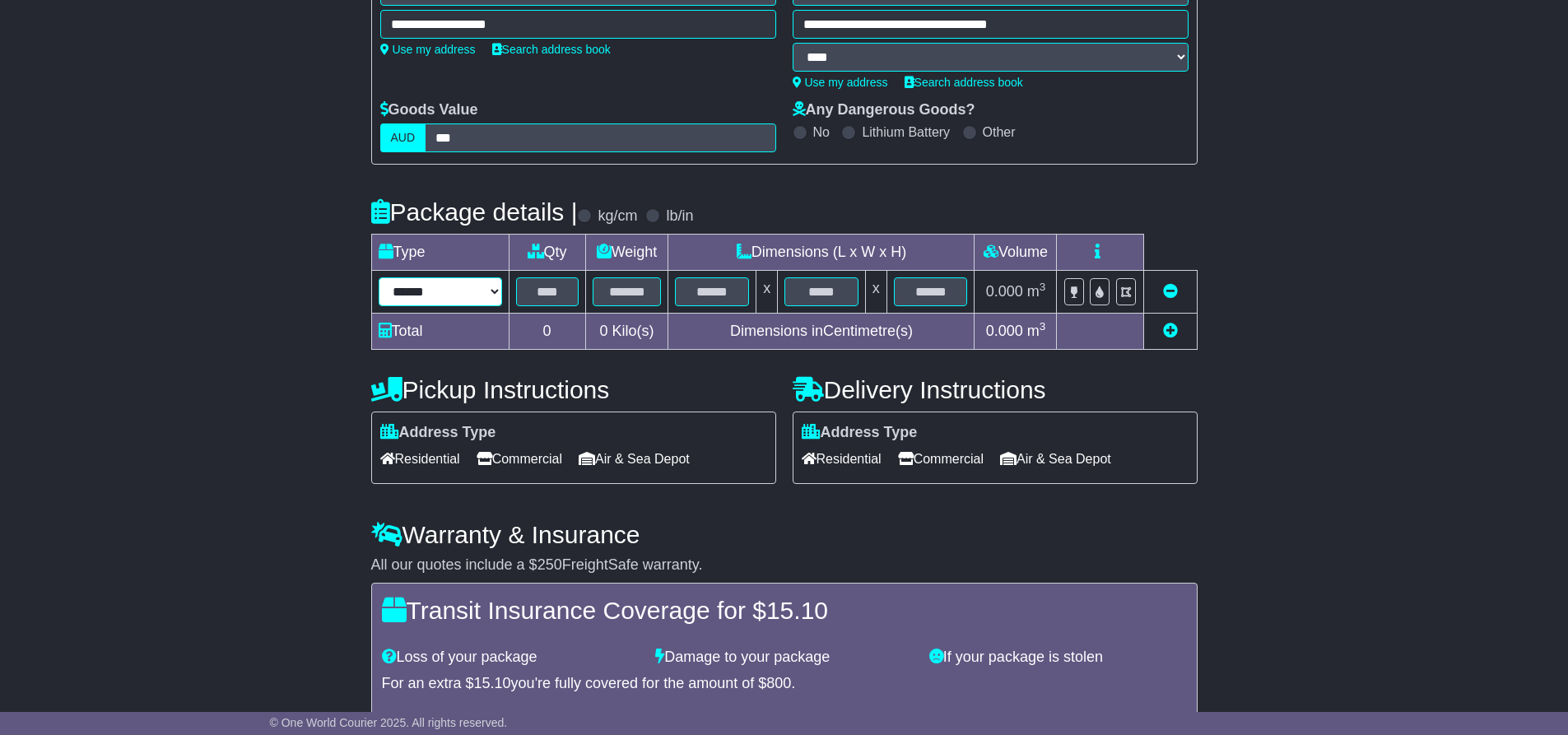 click on "****** ****** *** ******** ***** **** **** ****** *** *******" at bounding box center (440, 291) 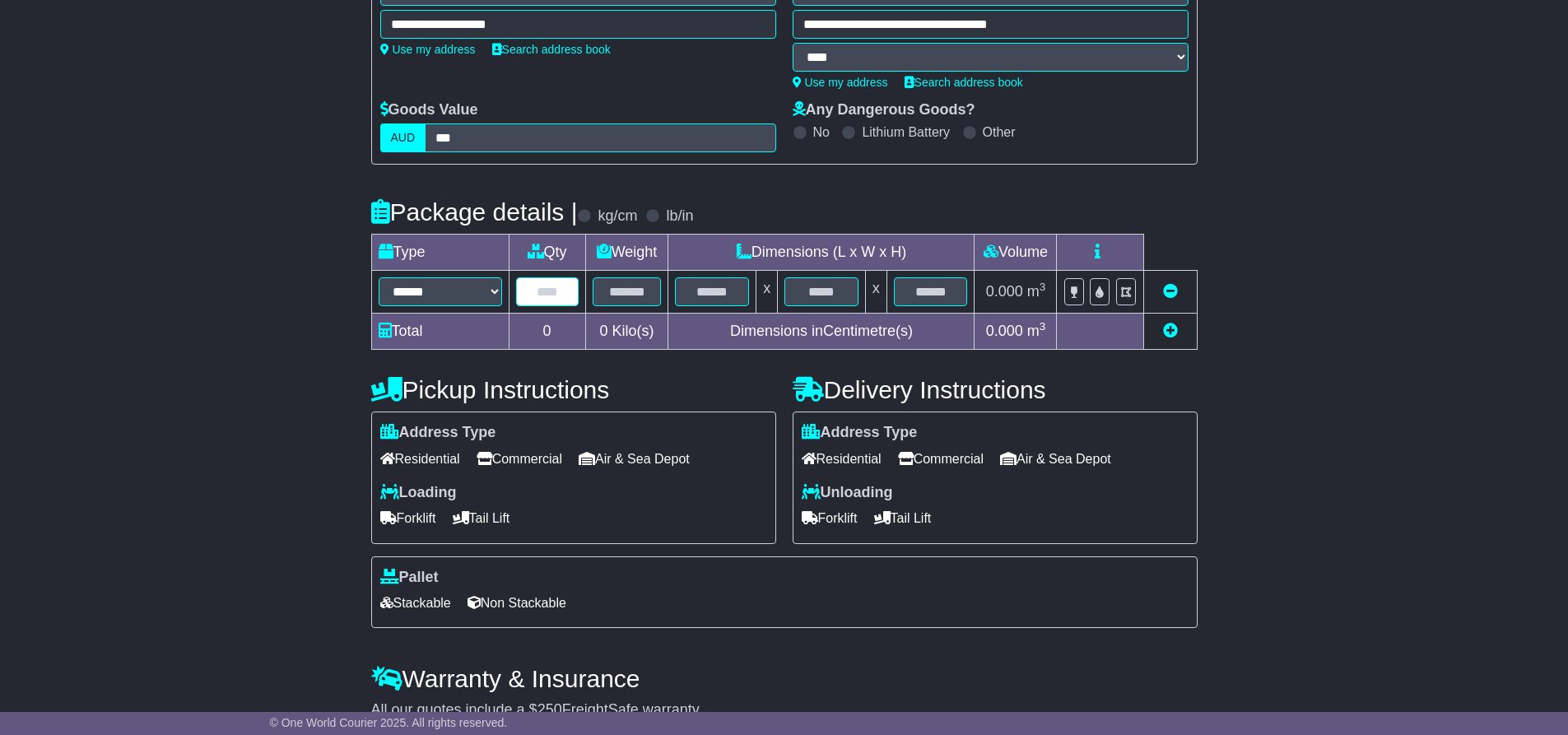 click at bounding box center [547, 291] 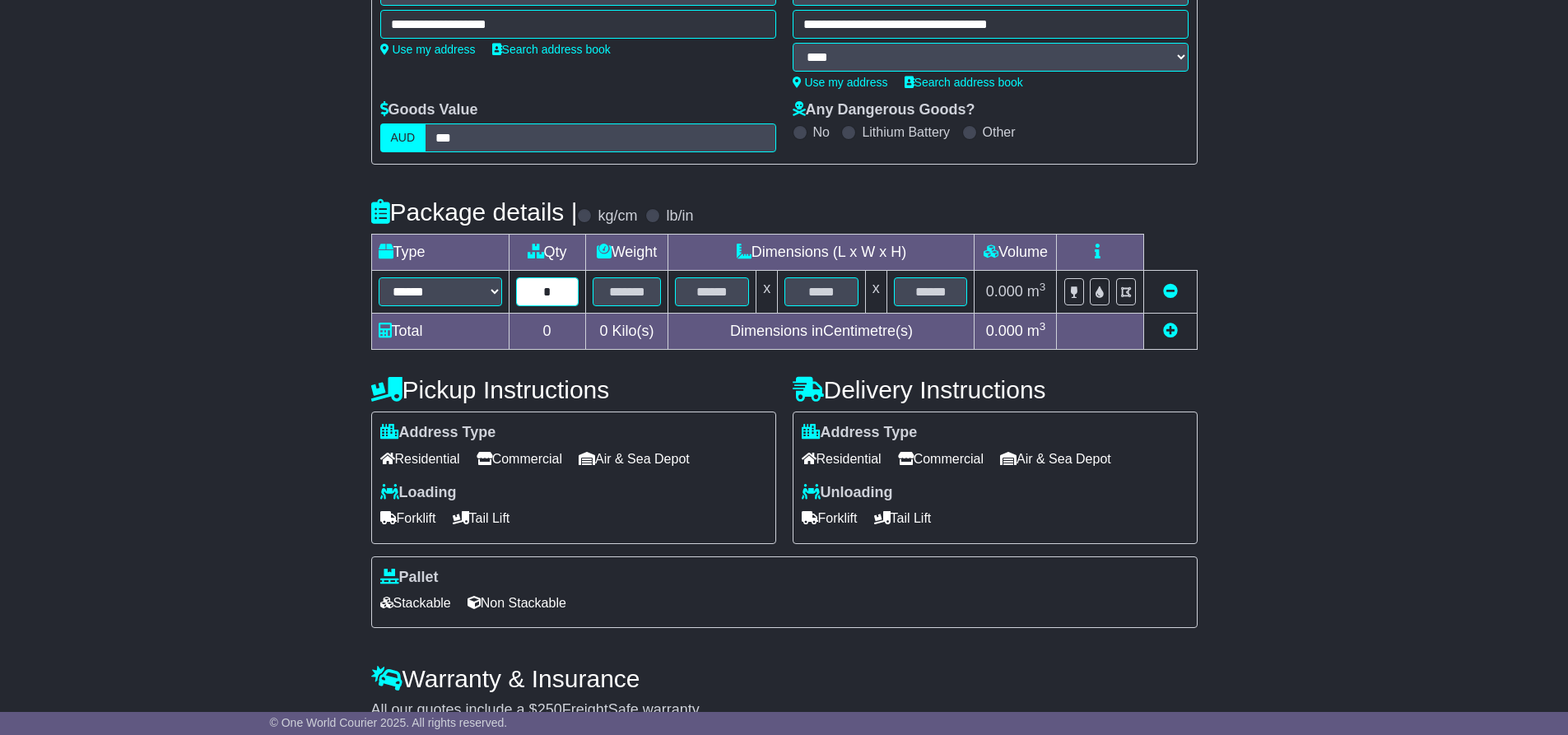 type on "*" 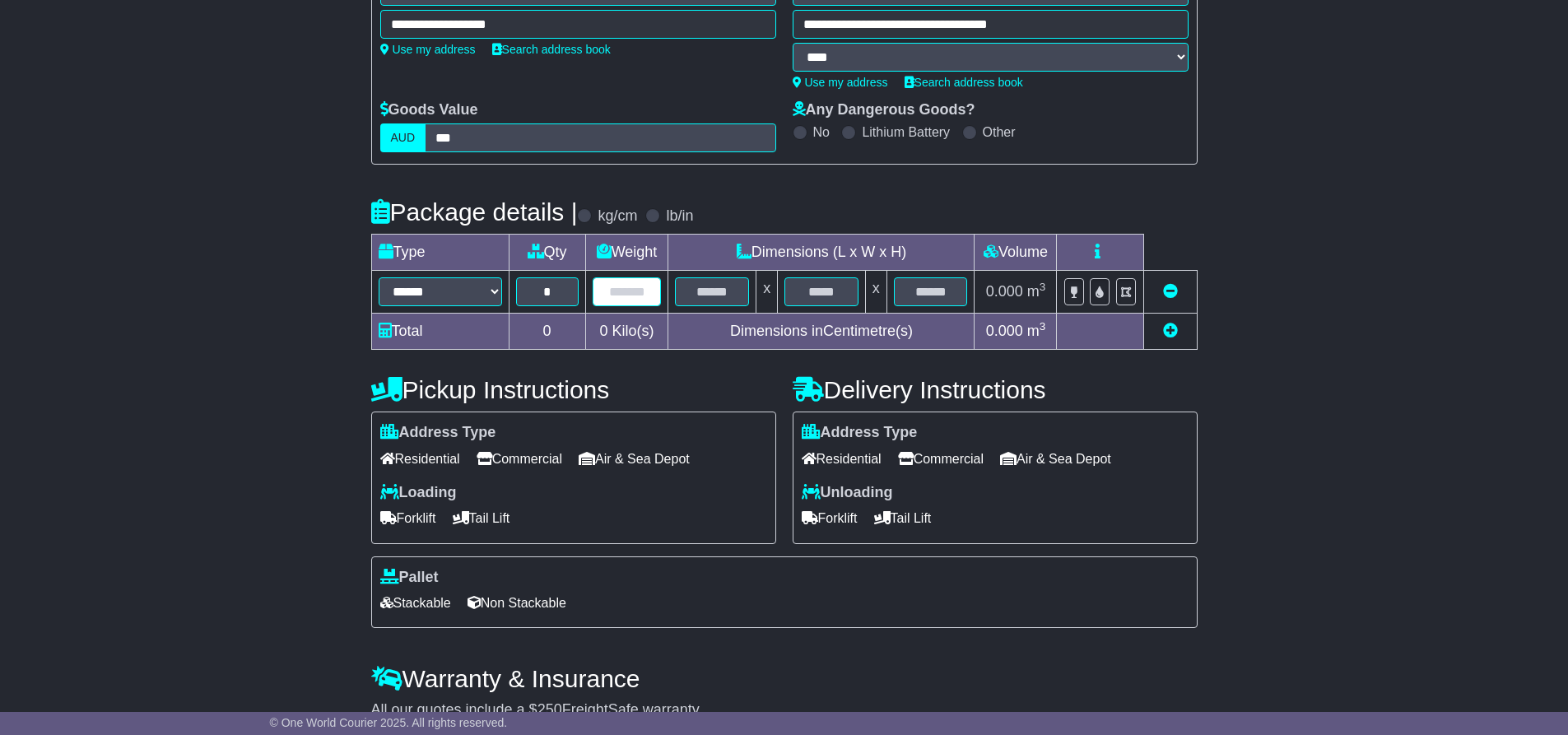 click at bounding box center [547, 291] 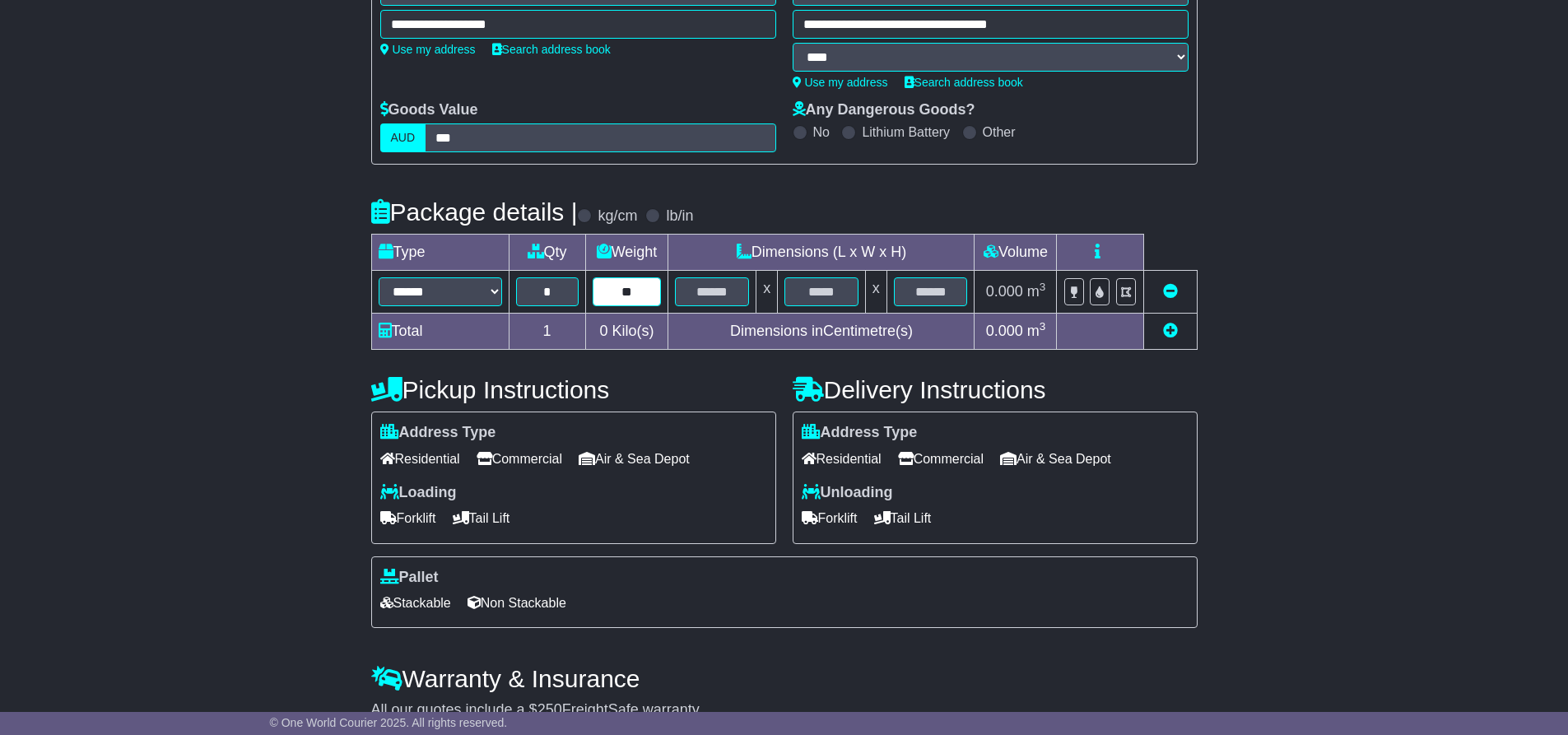 type on "**" 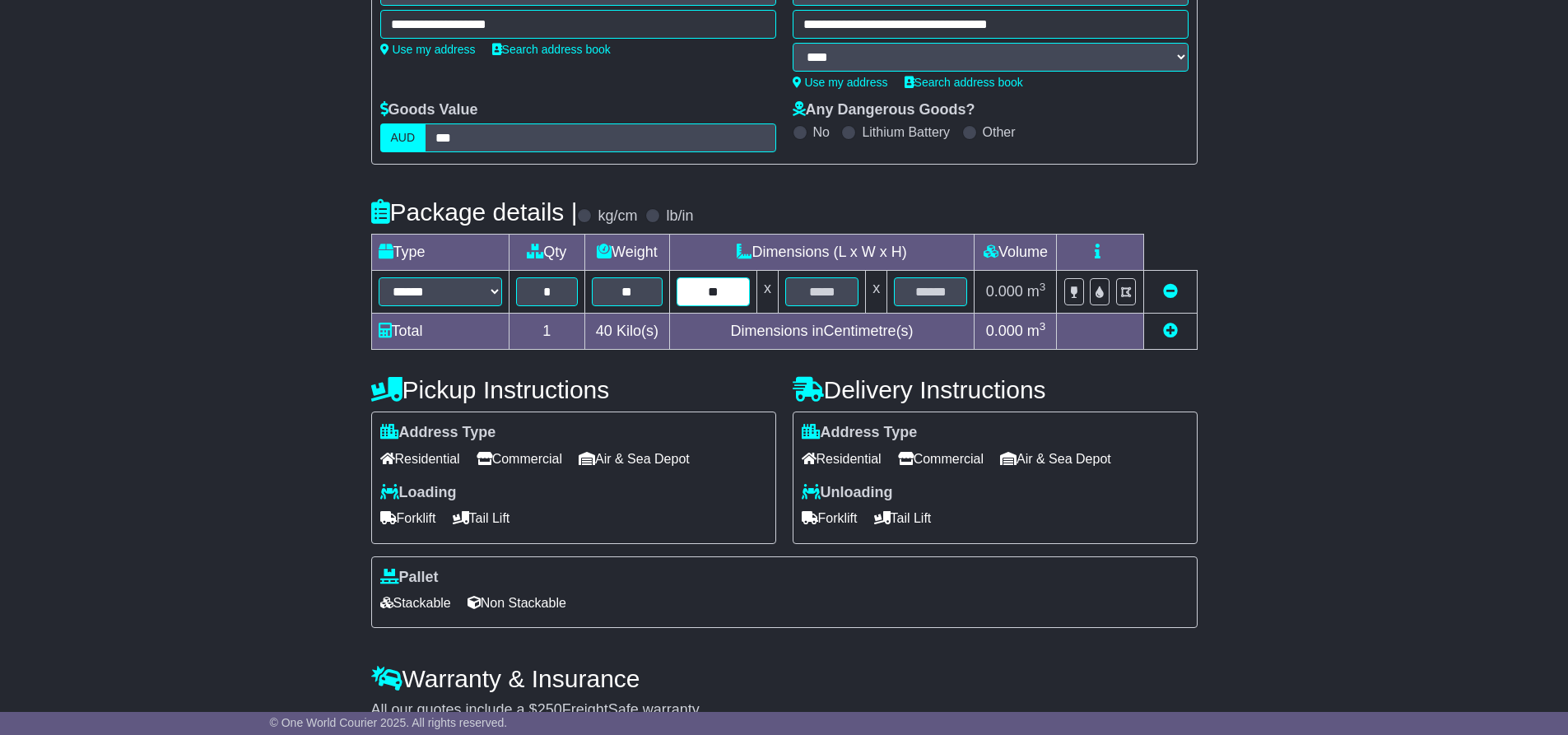 type on "**" 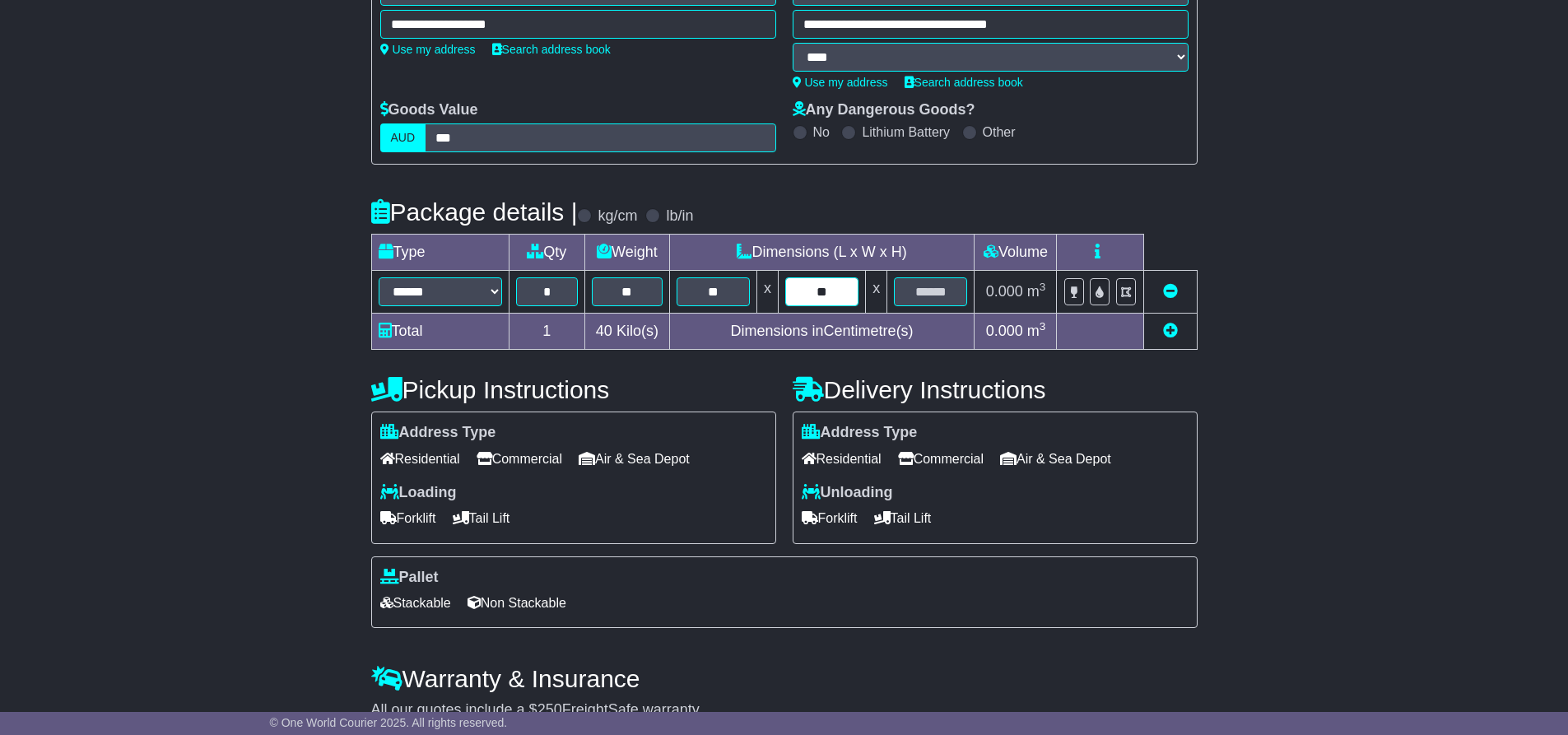 type on "**" 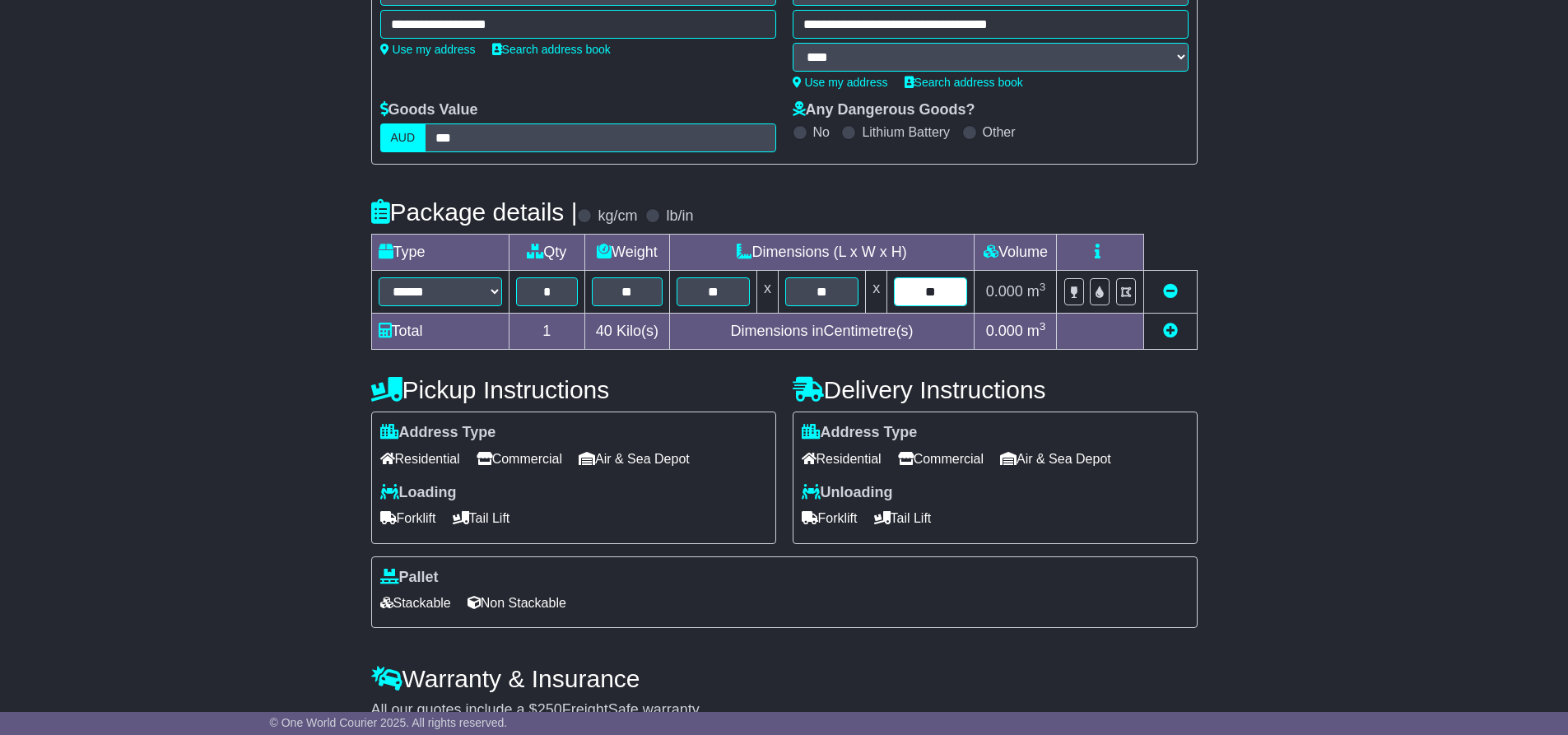 type on "**" 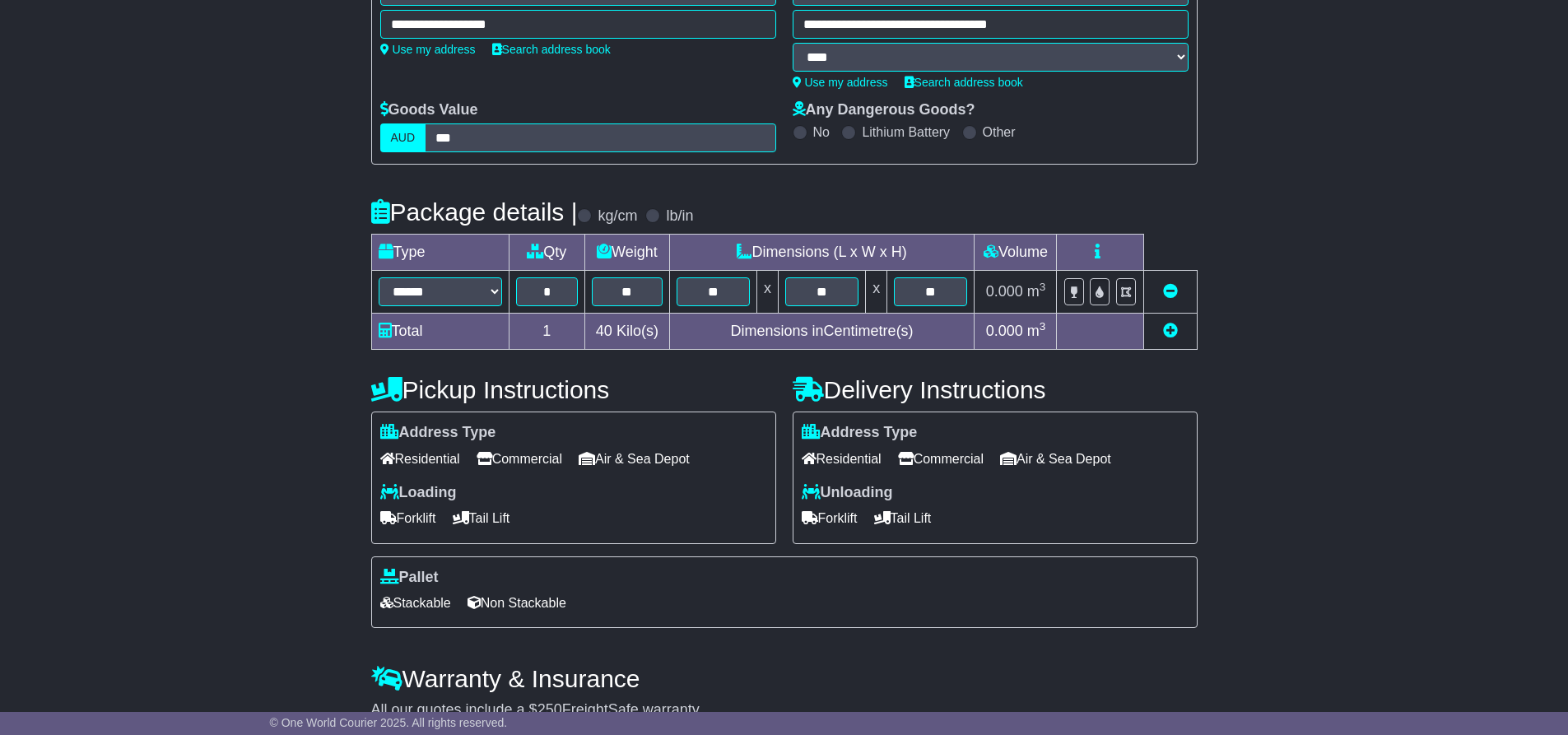 scroll, scrollTop: 524, scrollLeft: 0, axis: vertical 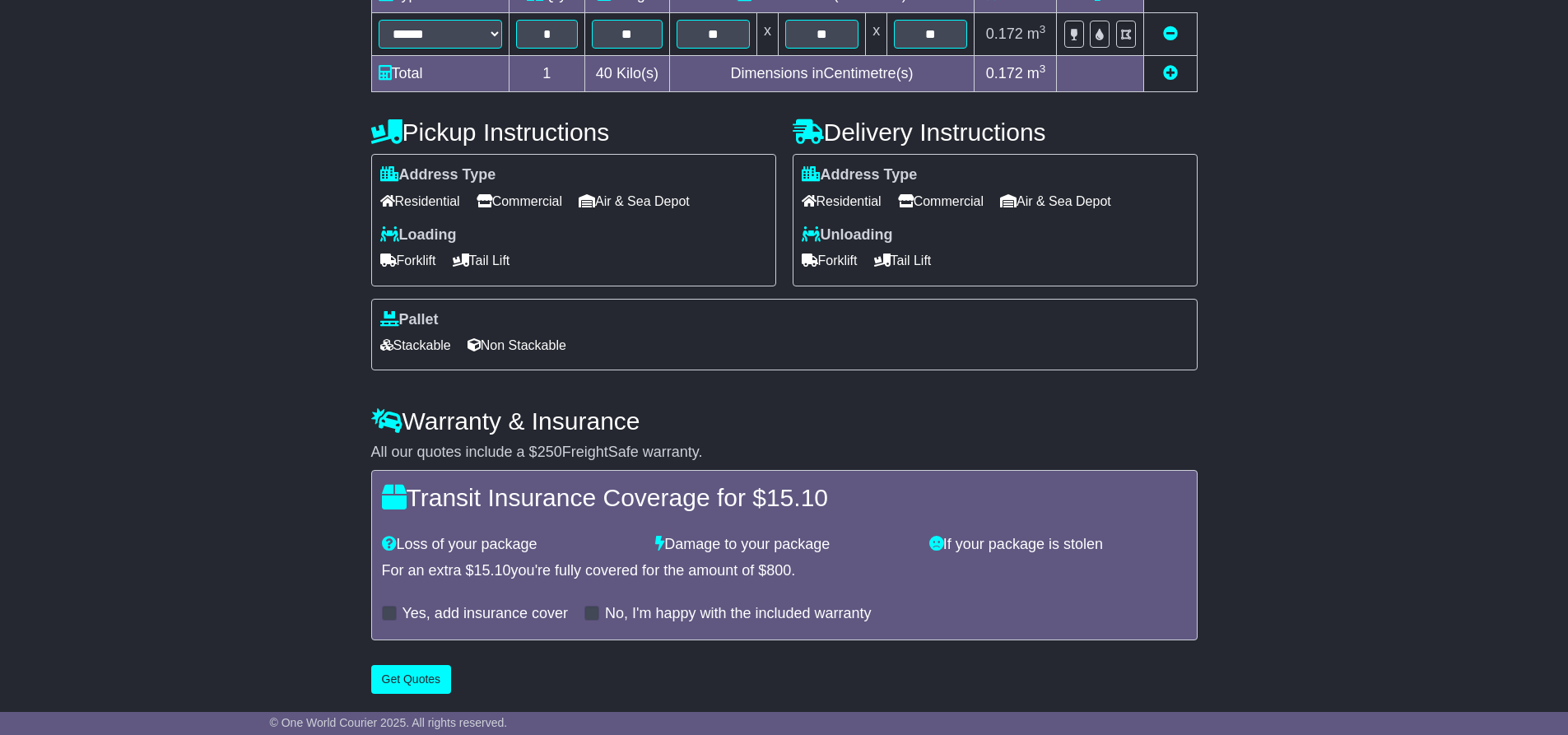 click on "Forklift" at bounding box center [408, 260] 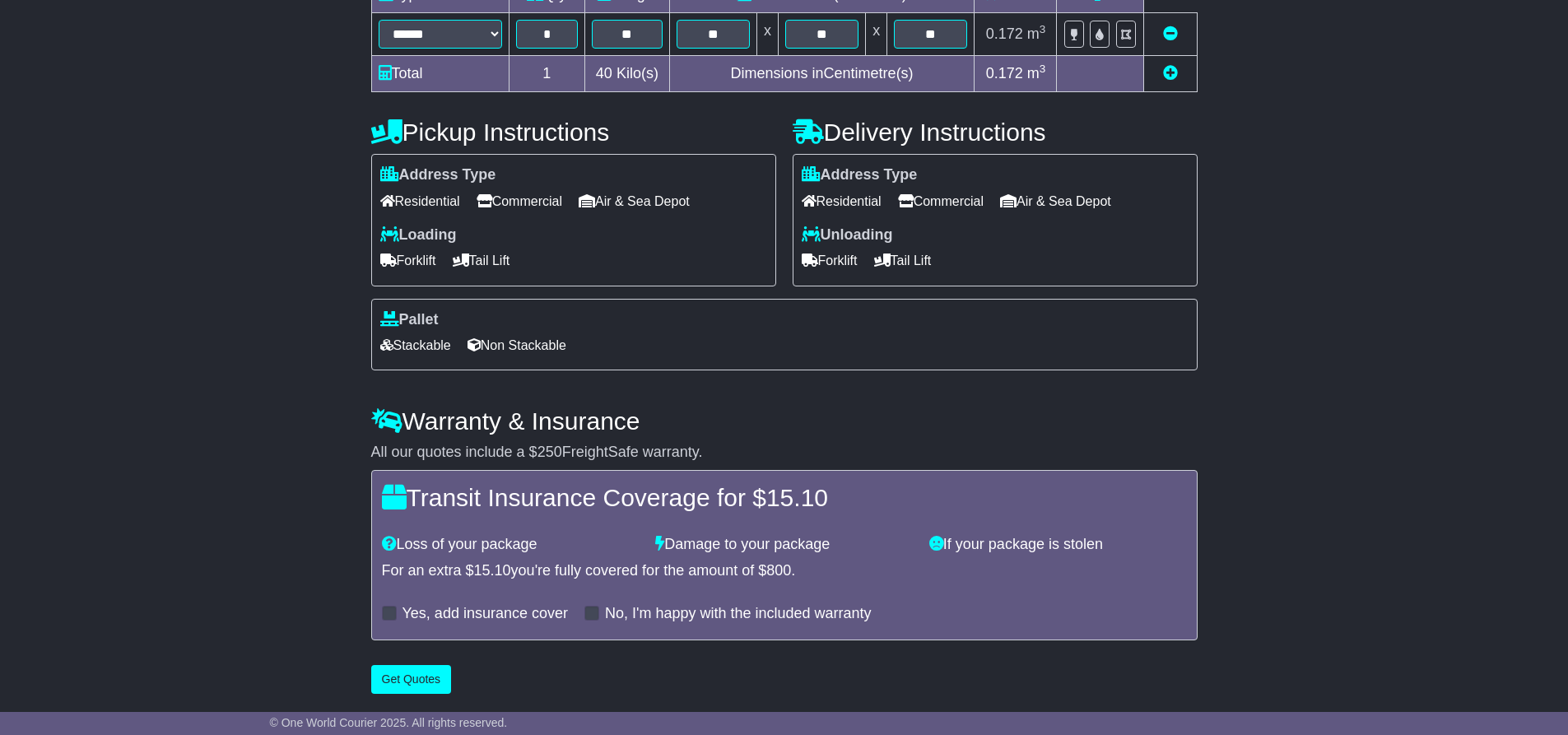 click on "Commercial" at bounding box center [420, 201] 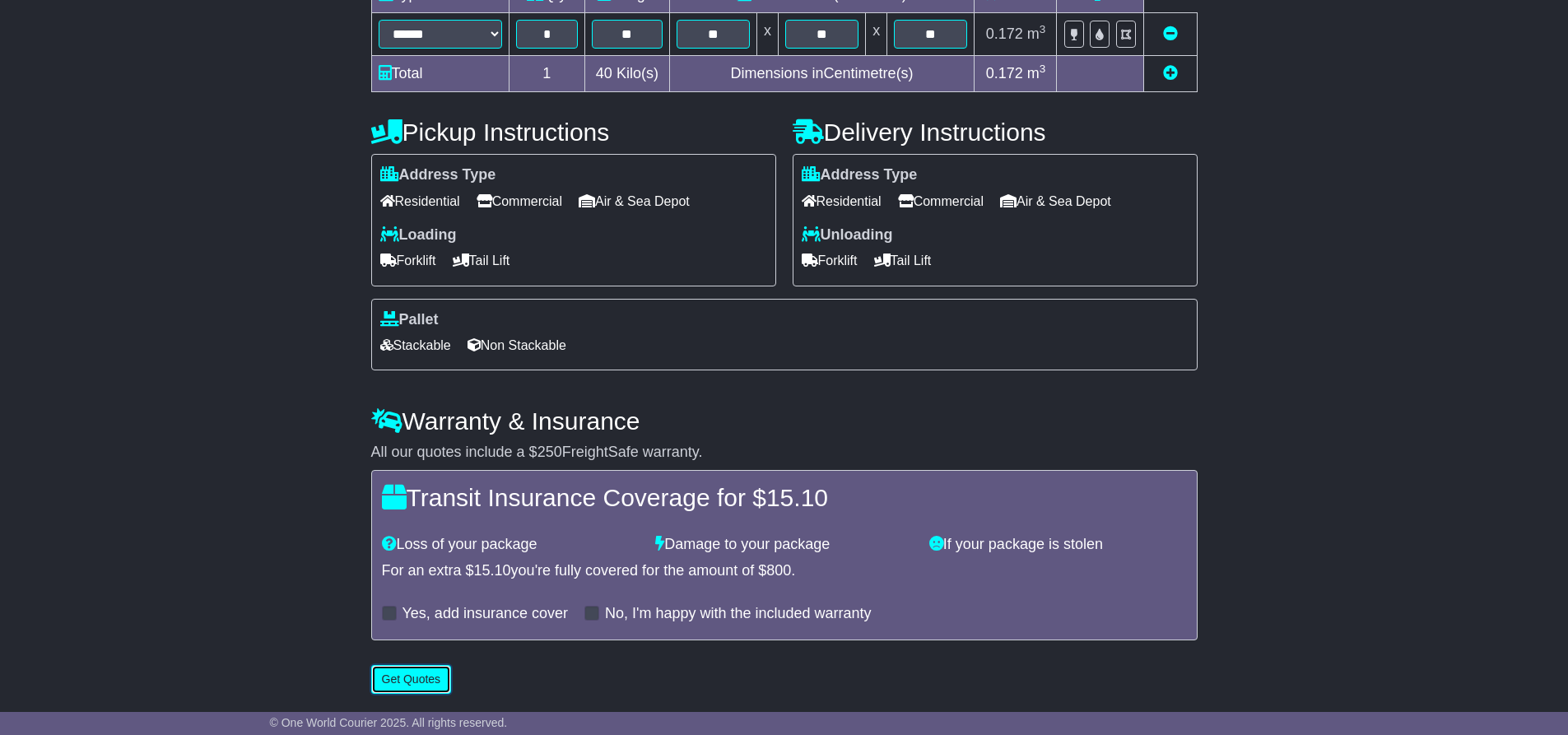 click on "Get Quotes" at bounding box center (412, 679) 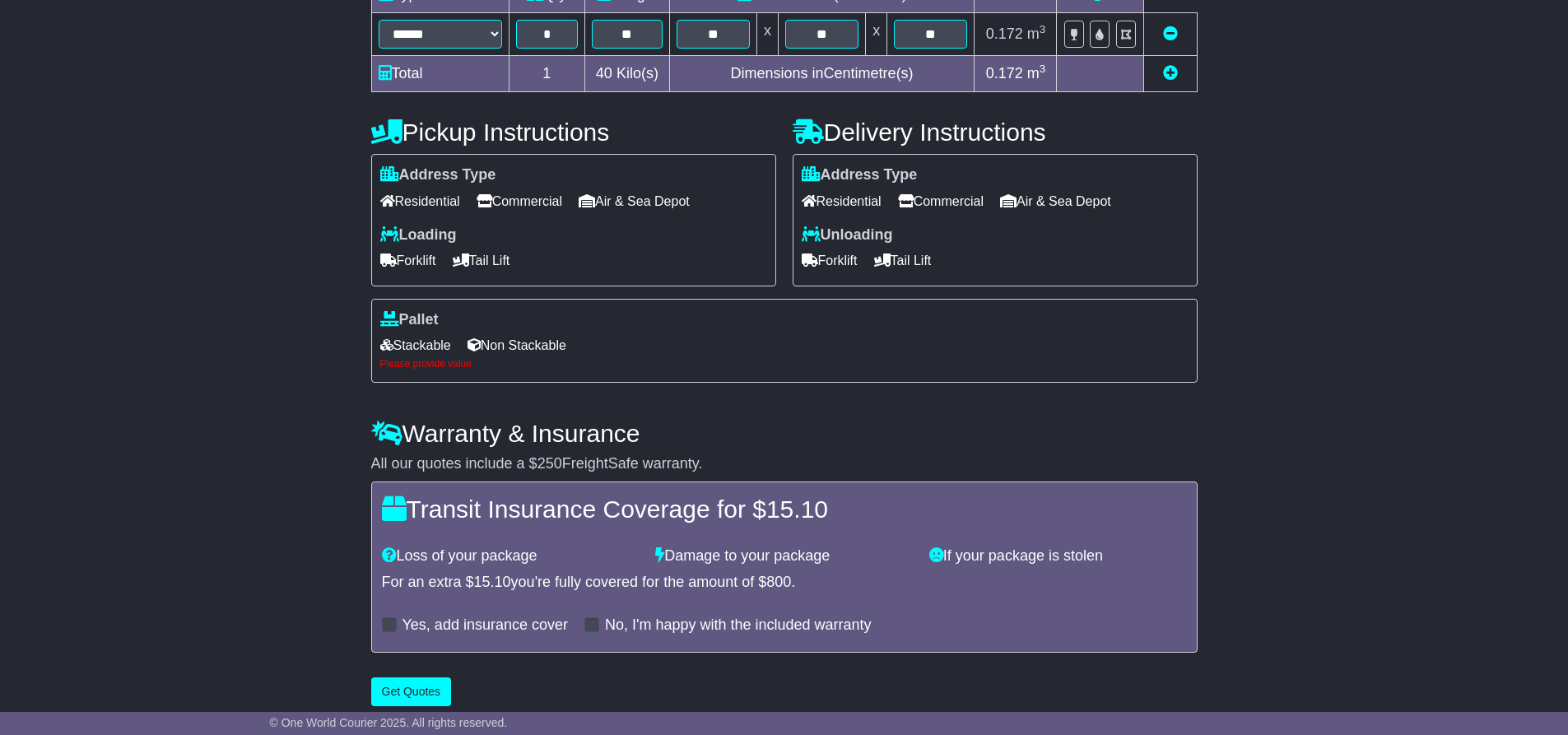 click on "Stackable" at bounding box center [830, 260] 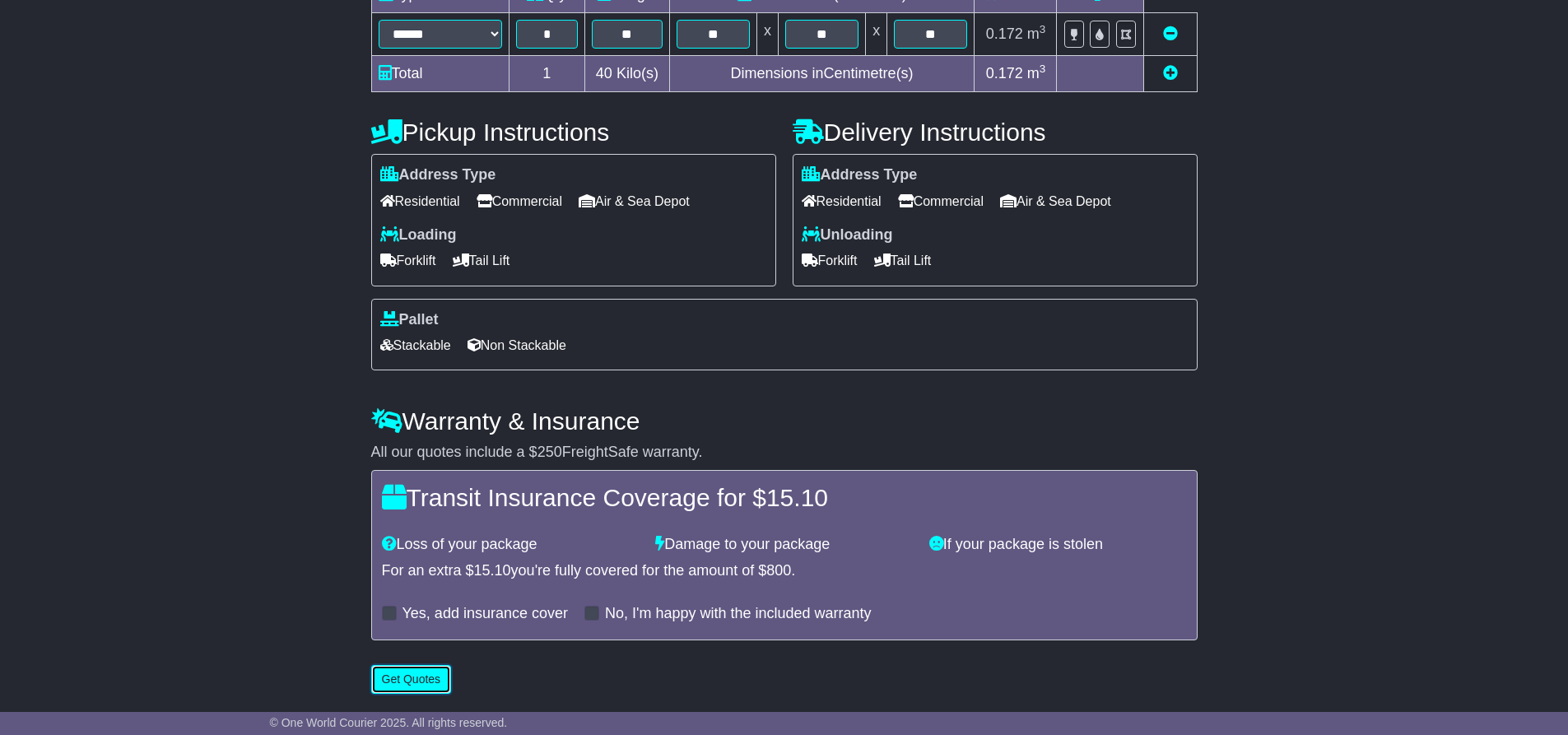 click on "Get Quotes" at bounding box center [412, 679] 